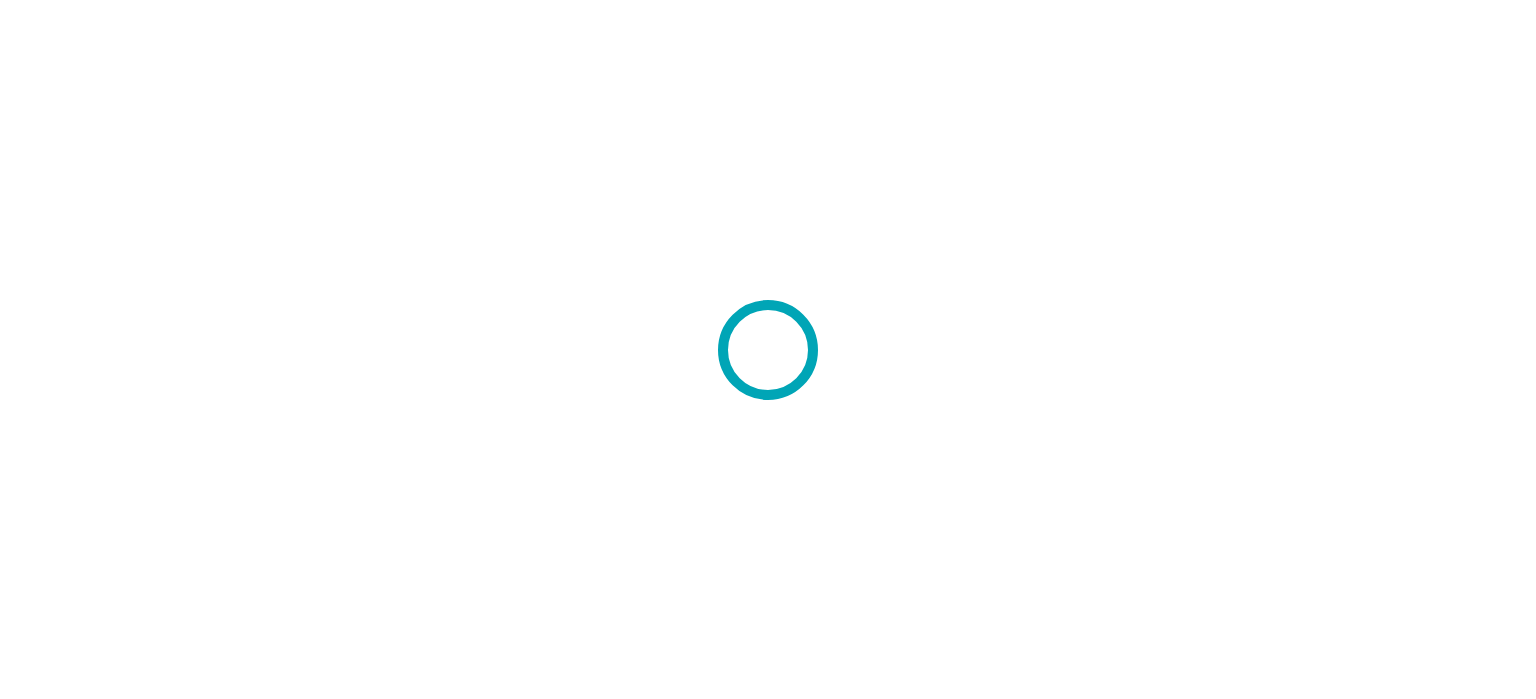 scroll, scrollTop: 0, scrollLeft: 0, axis: both 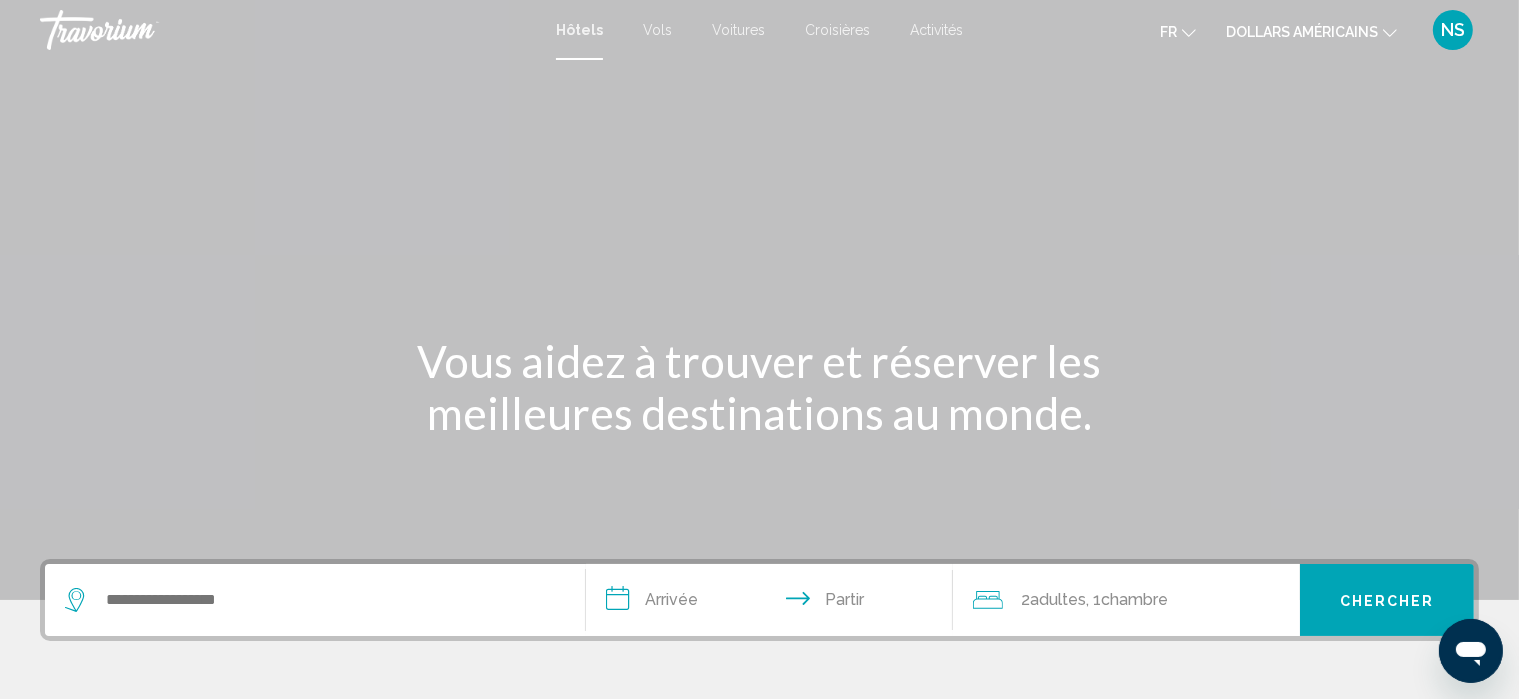 click on "Vols" at bounding box center [657, 30] 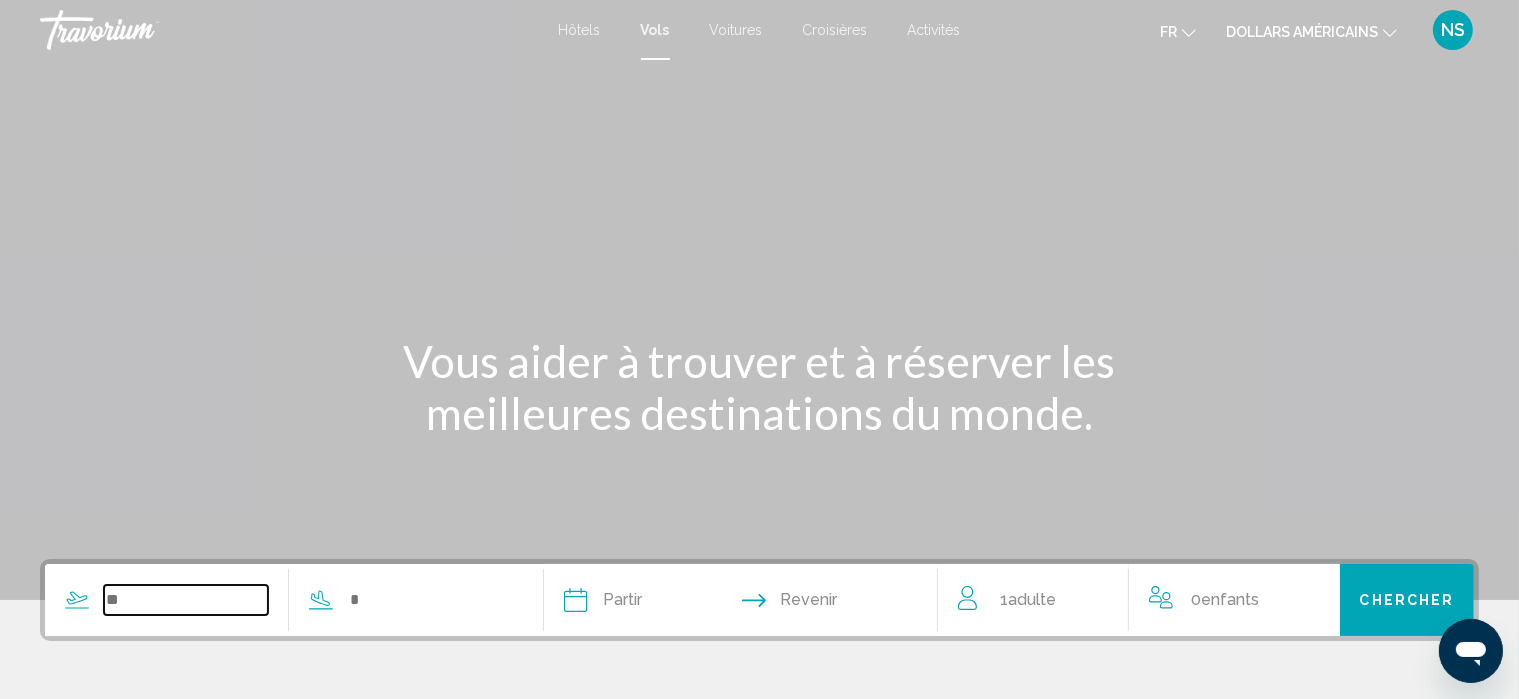 click at bounding box center (186, 600) 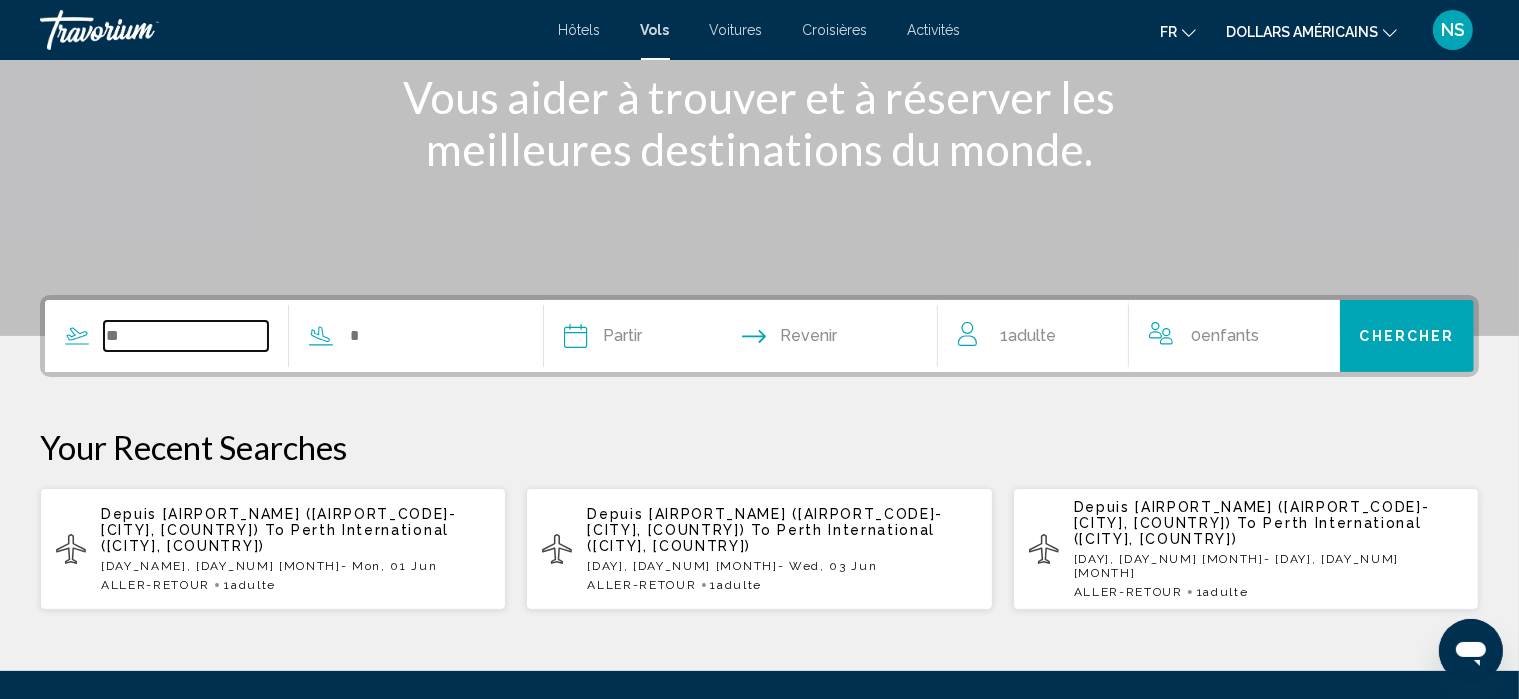 scroll, scrollTop: 465, scrollLeft: 0, axis: vertical 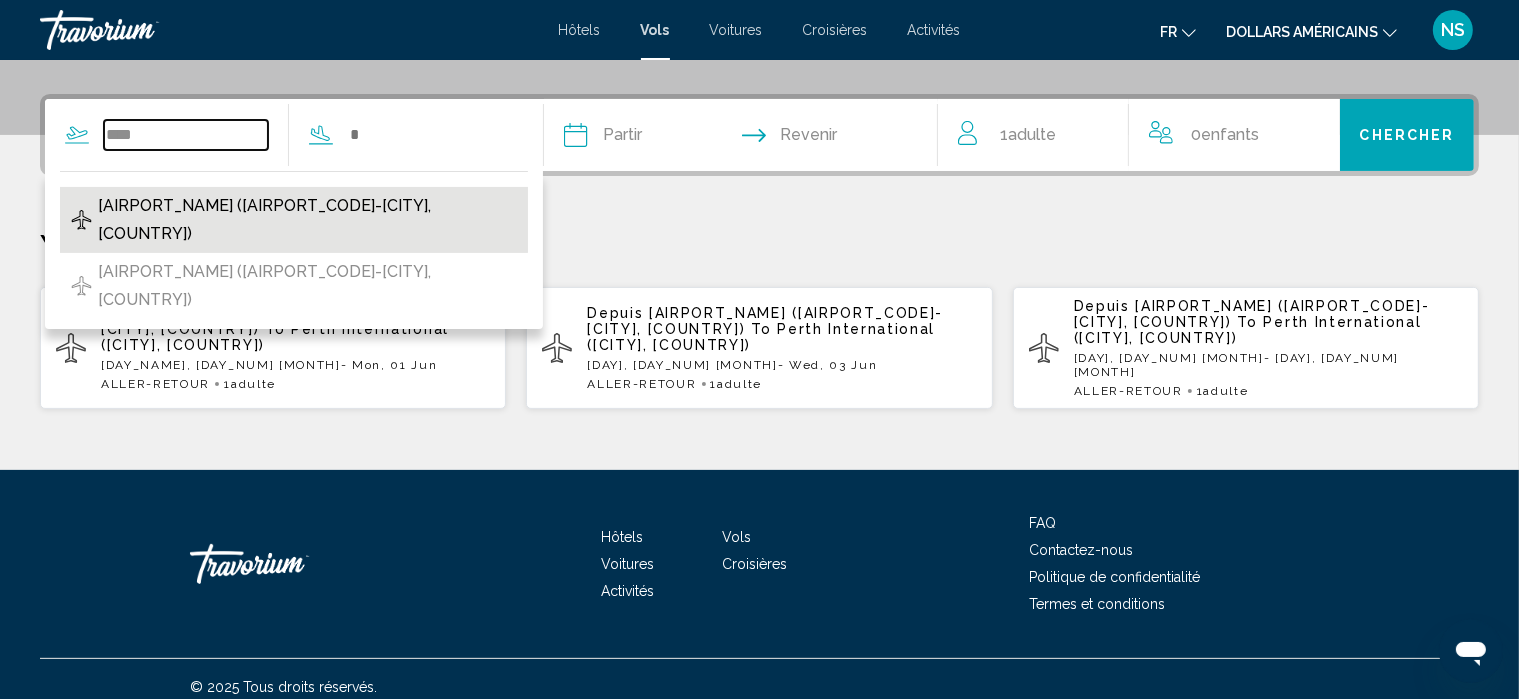 type on "****" 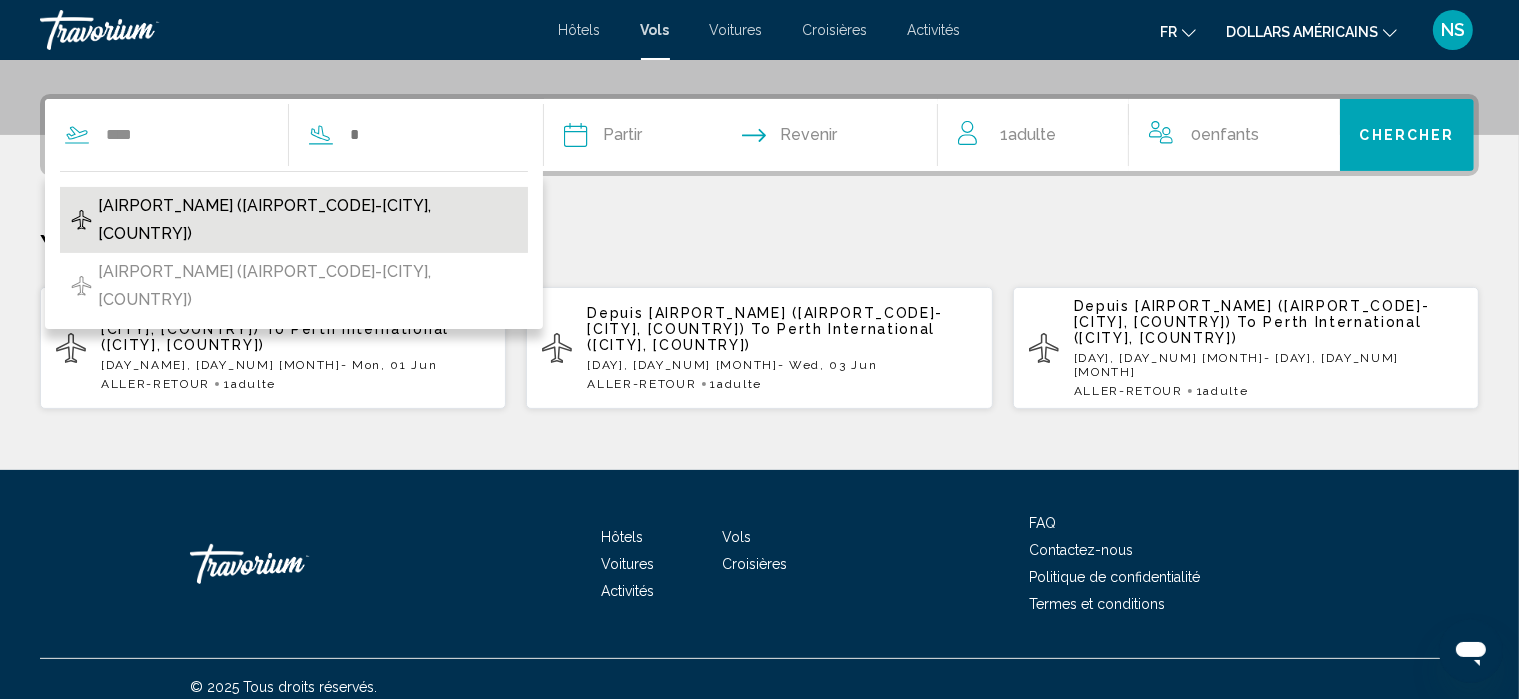 click on "[AIRPORT_NAME] ([AIRPORT_CODE]-[CITY], [COUNTRY])" at bounding box center (308, 220) 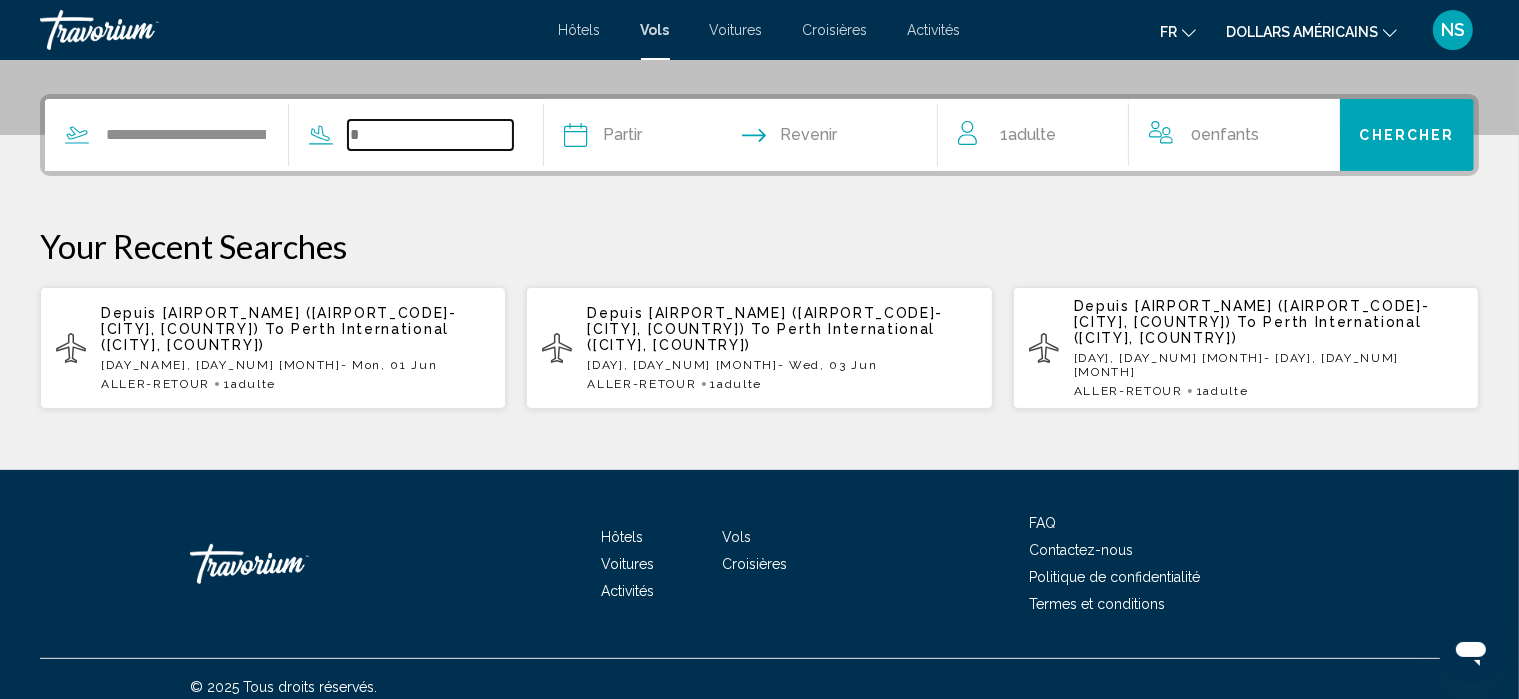 click at bounding box center (430, 135) 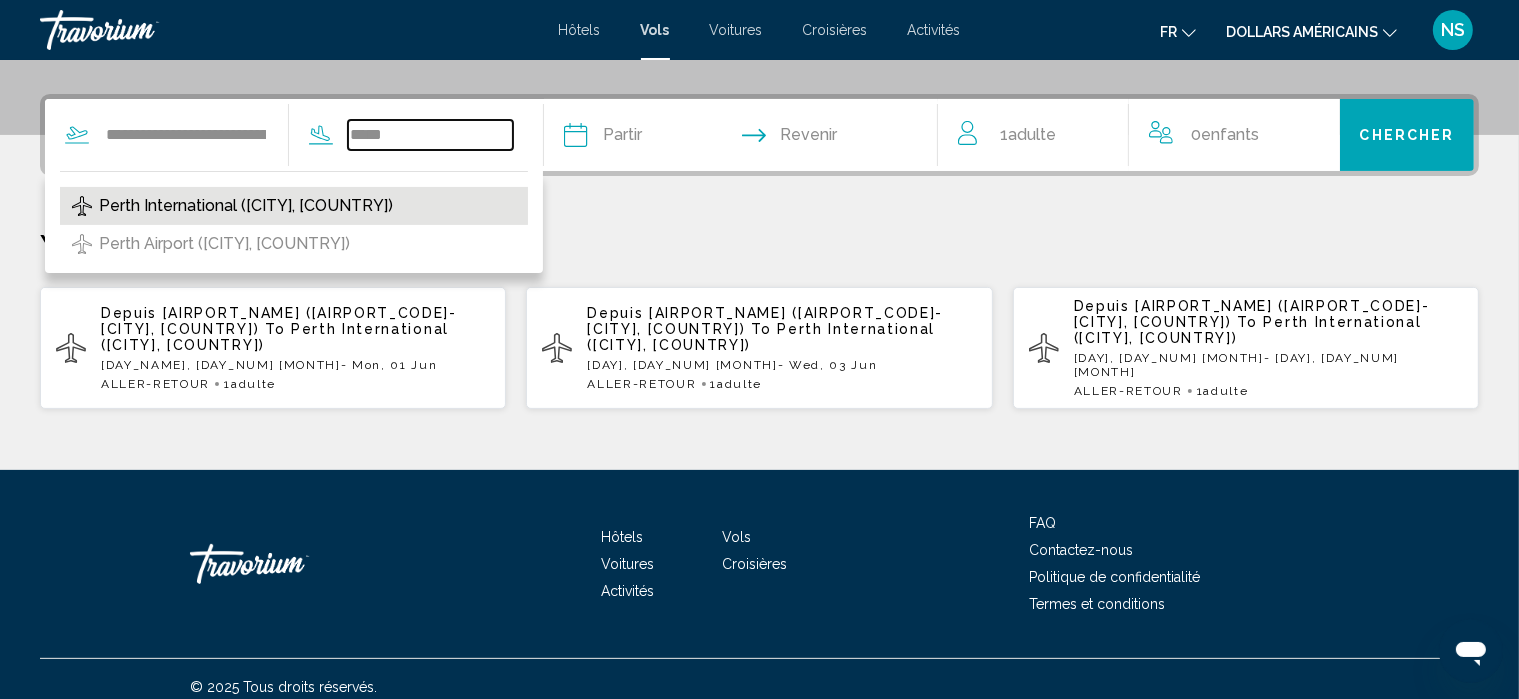 type on "*****" 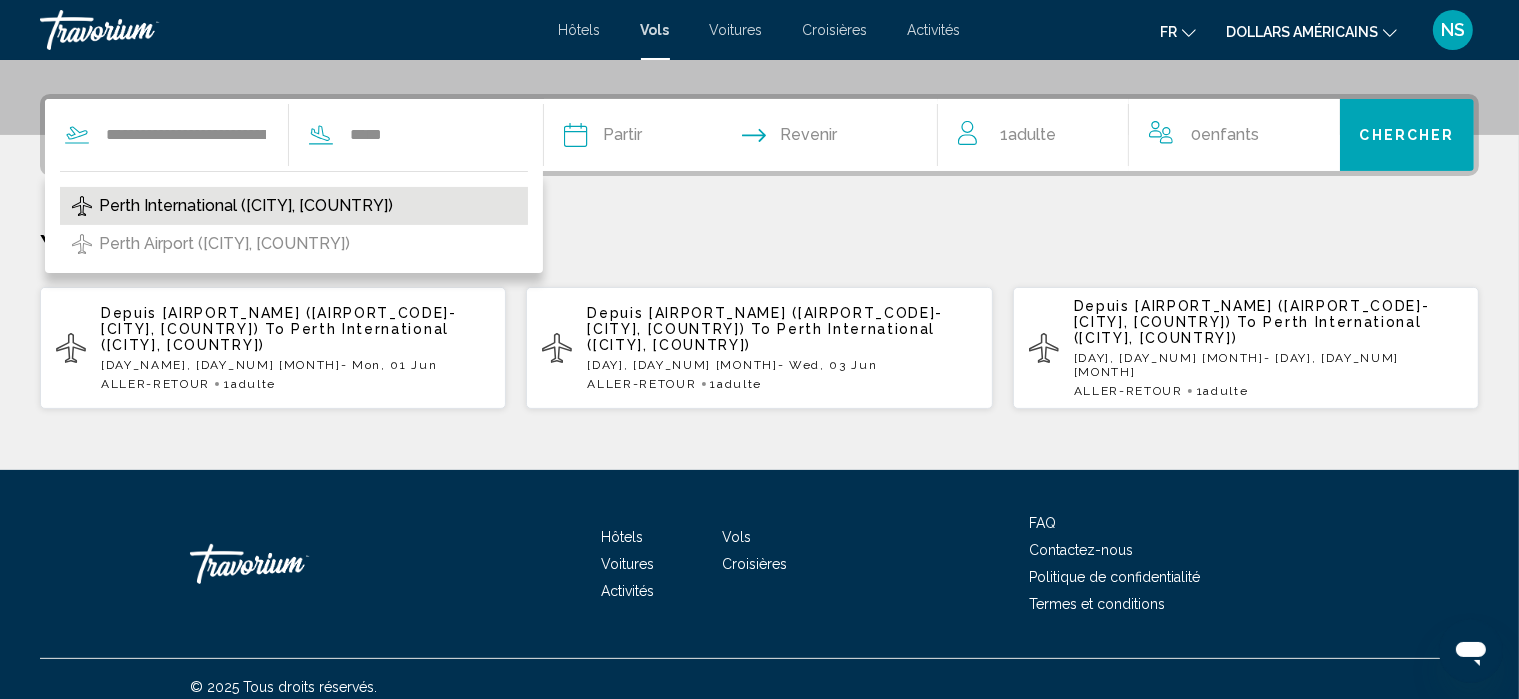 click on "Perth International ([CITY], [COUNTRY])" at bounding box center [246, 206] 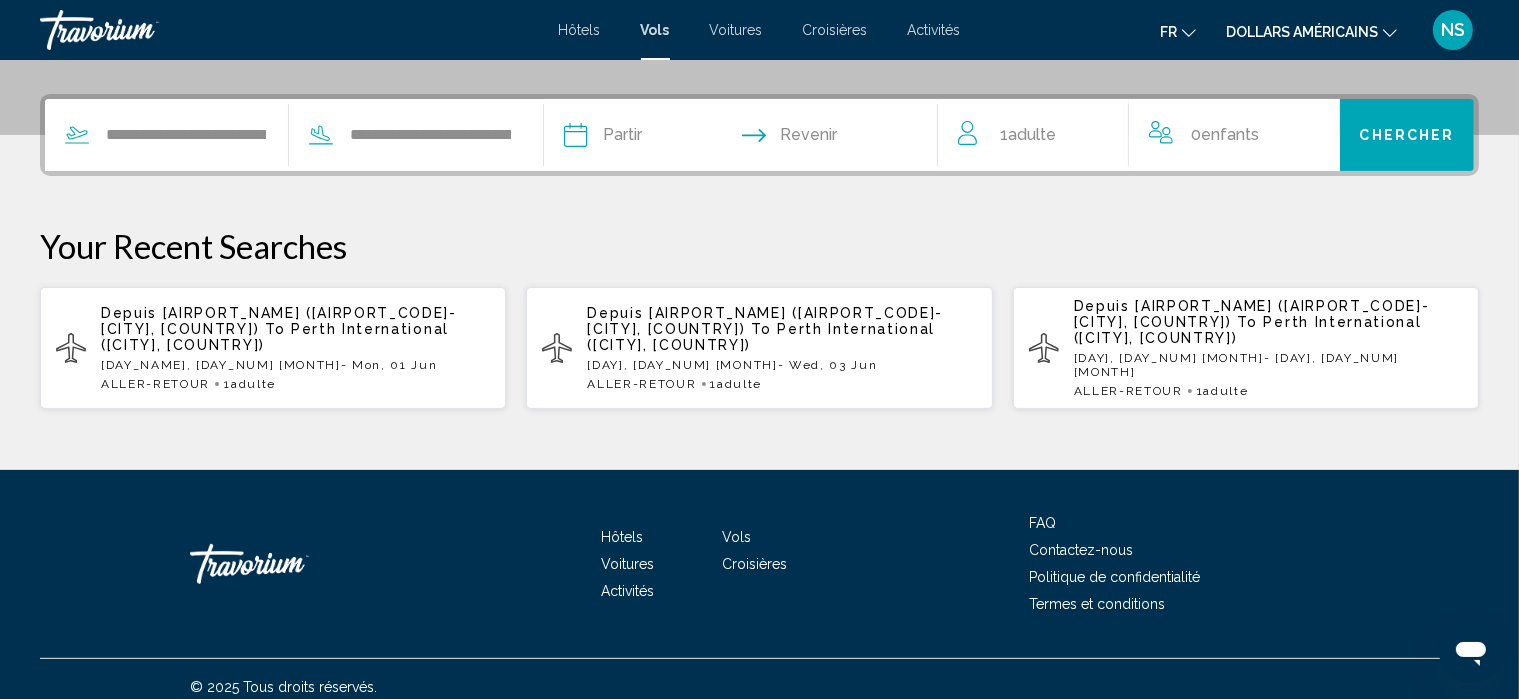 click at bounding box center [656, 138] 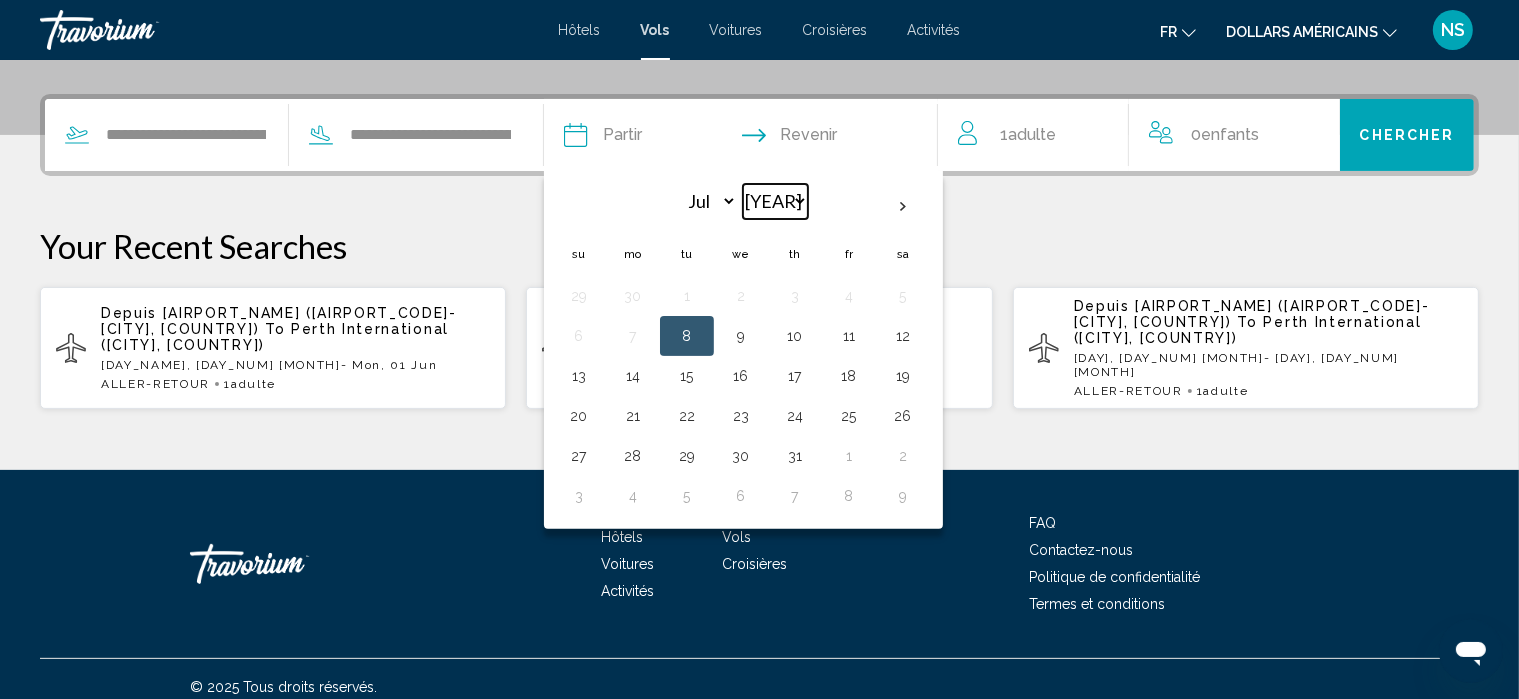 click on "**** **** **** **** **** ****" at bounding box center (775, 201) 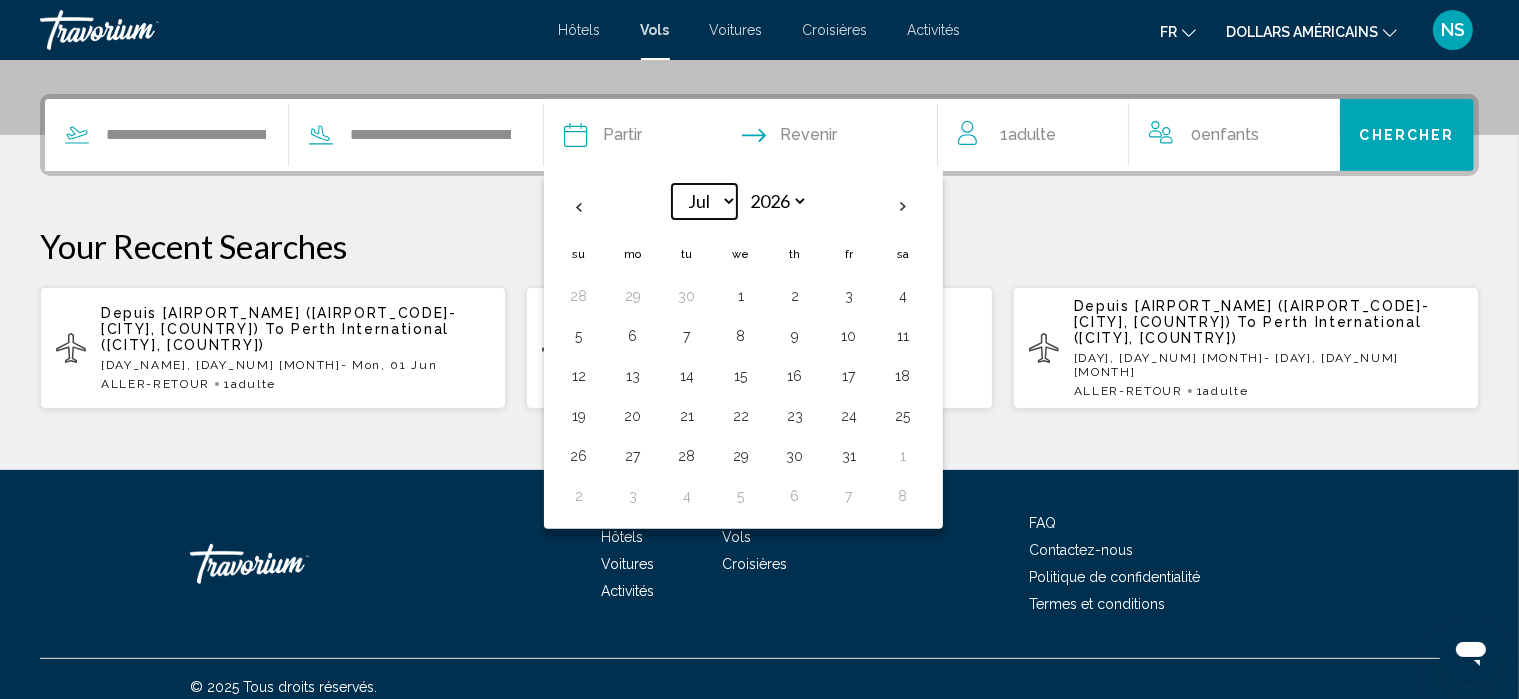 click on "*** *** *** *** *** *** *** *** *** *** *** ***" at bounding box center [704, 201] 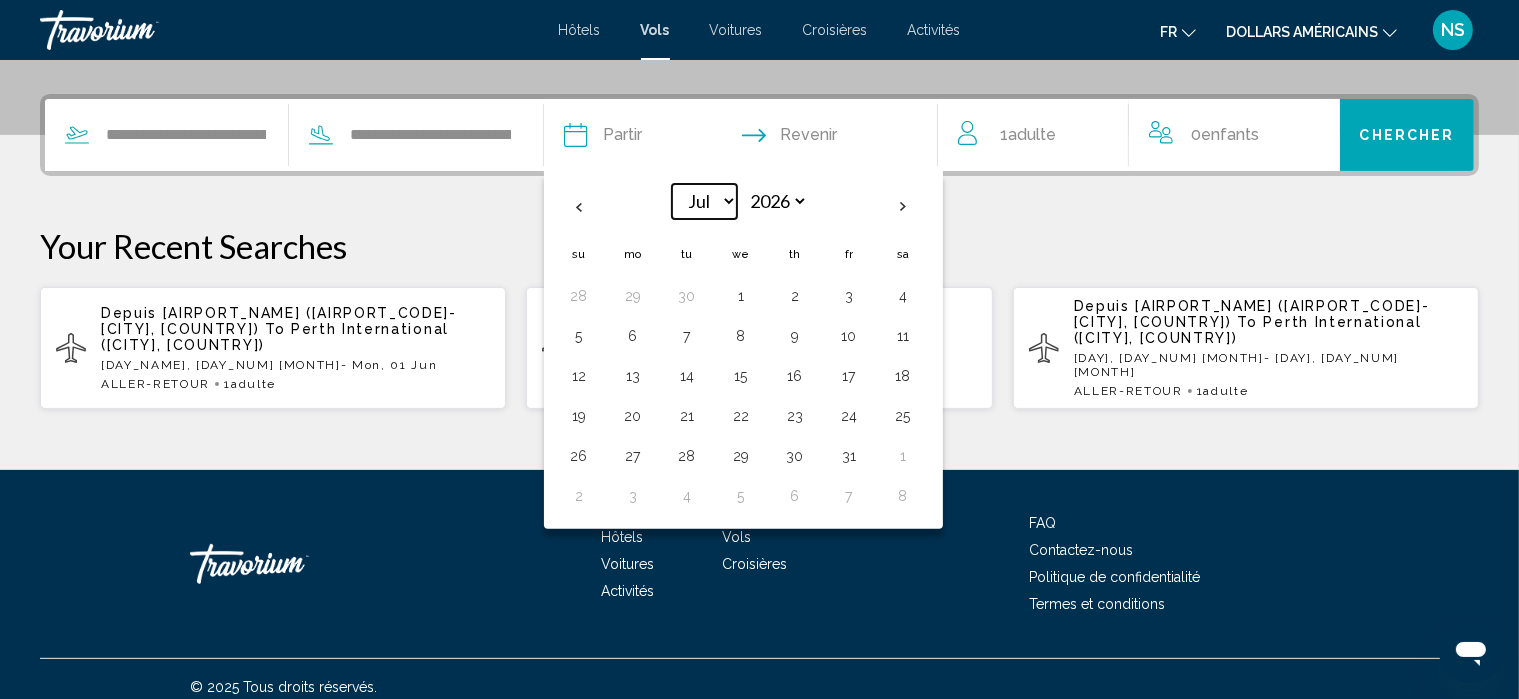 select on "*" 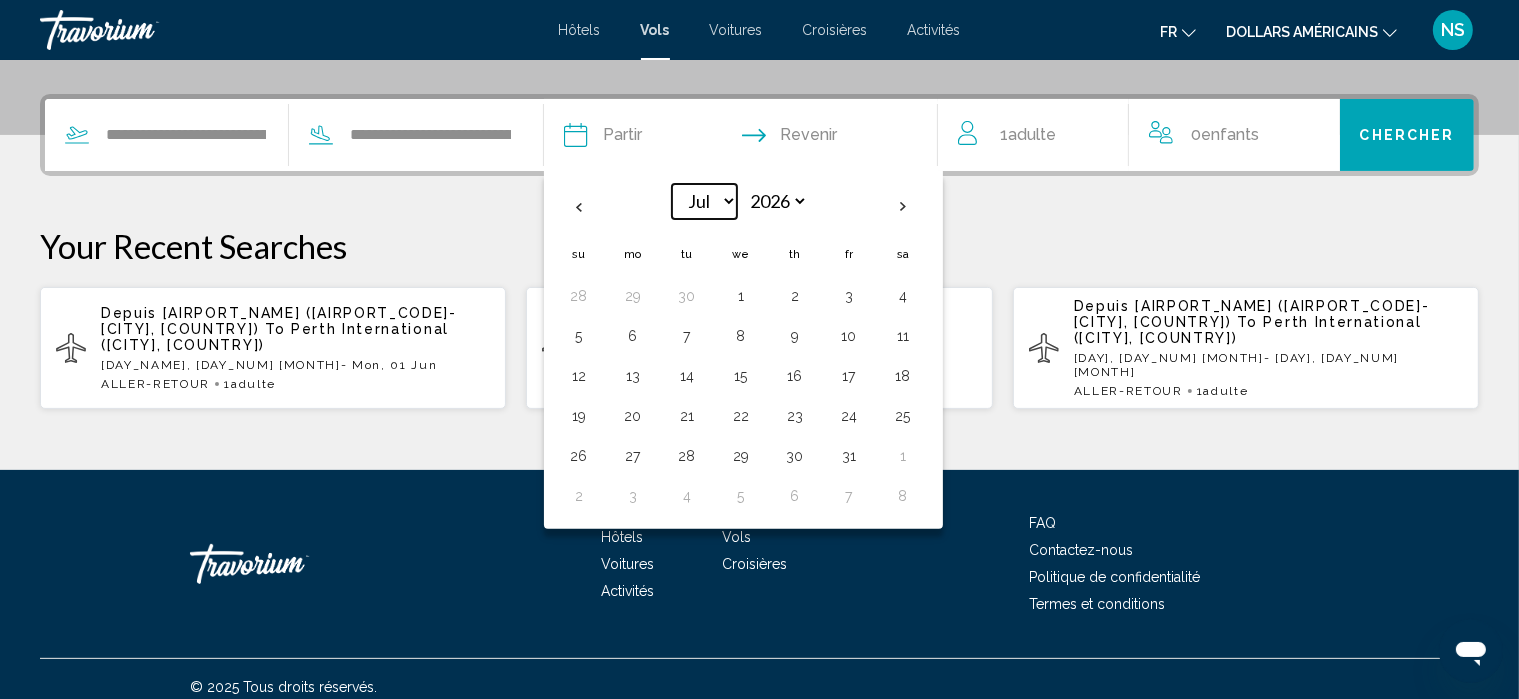click on "*** *** *** *** *** *** *** *** *** *** *** ***" at bounding box center (704, 201) 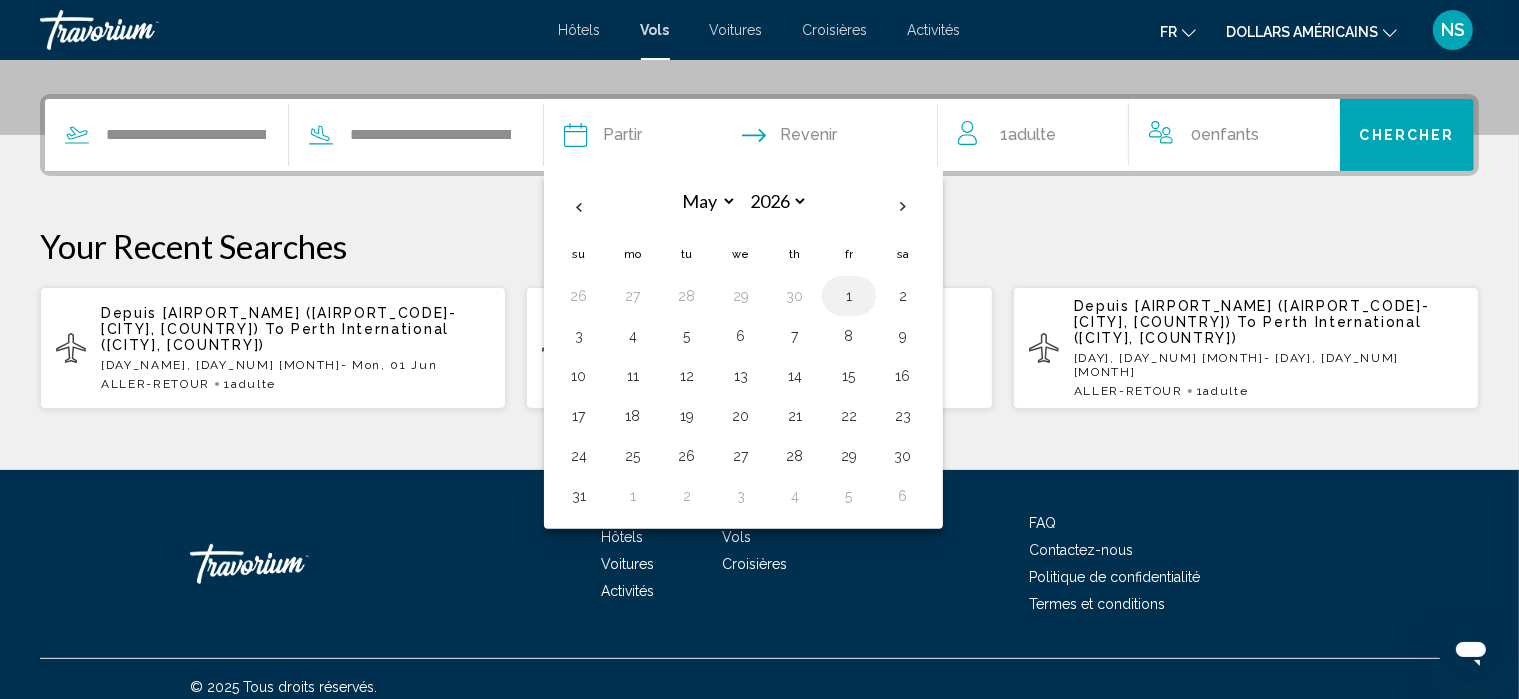 click on "1" at bounding box center [849, 296] 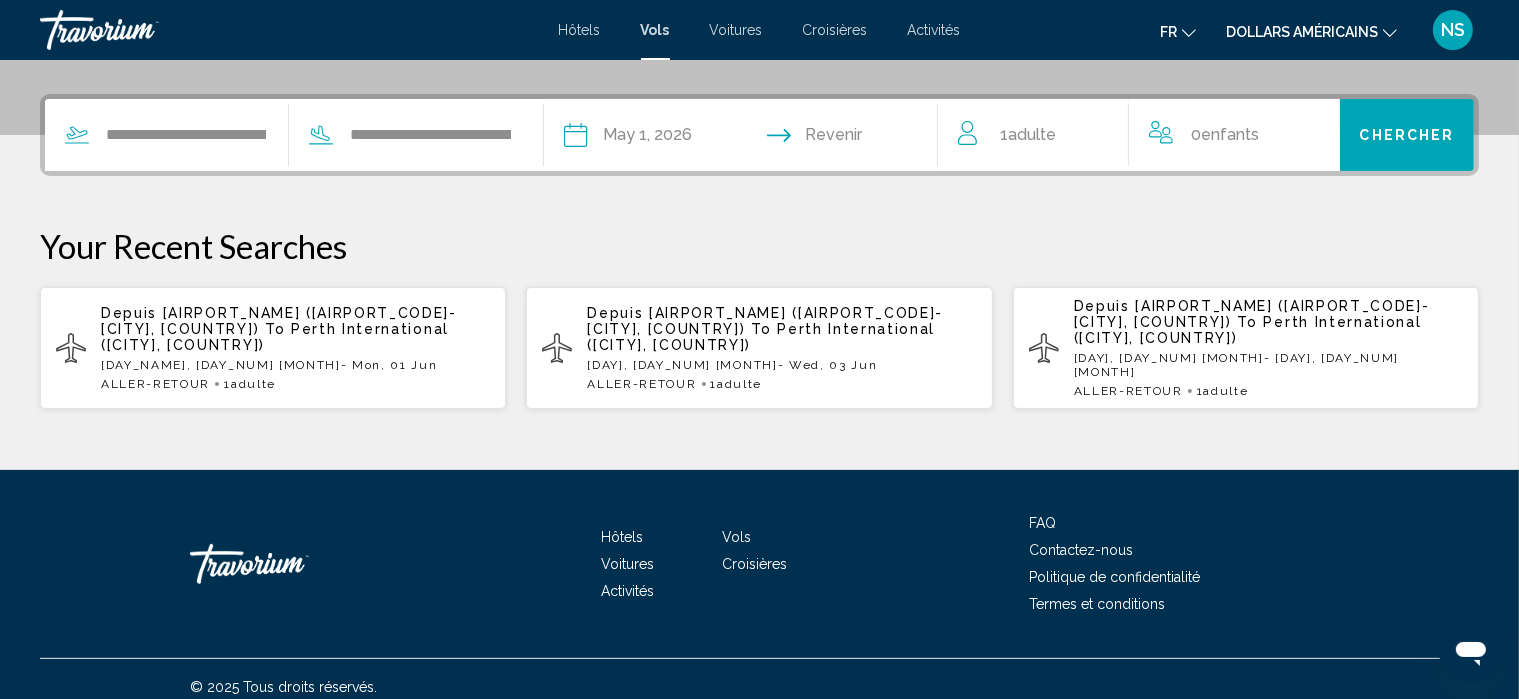 click at bounding box center [848, 138] 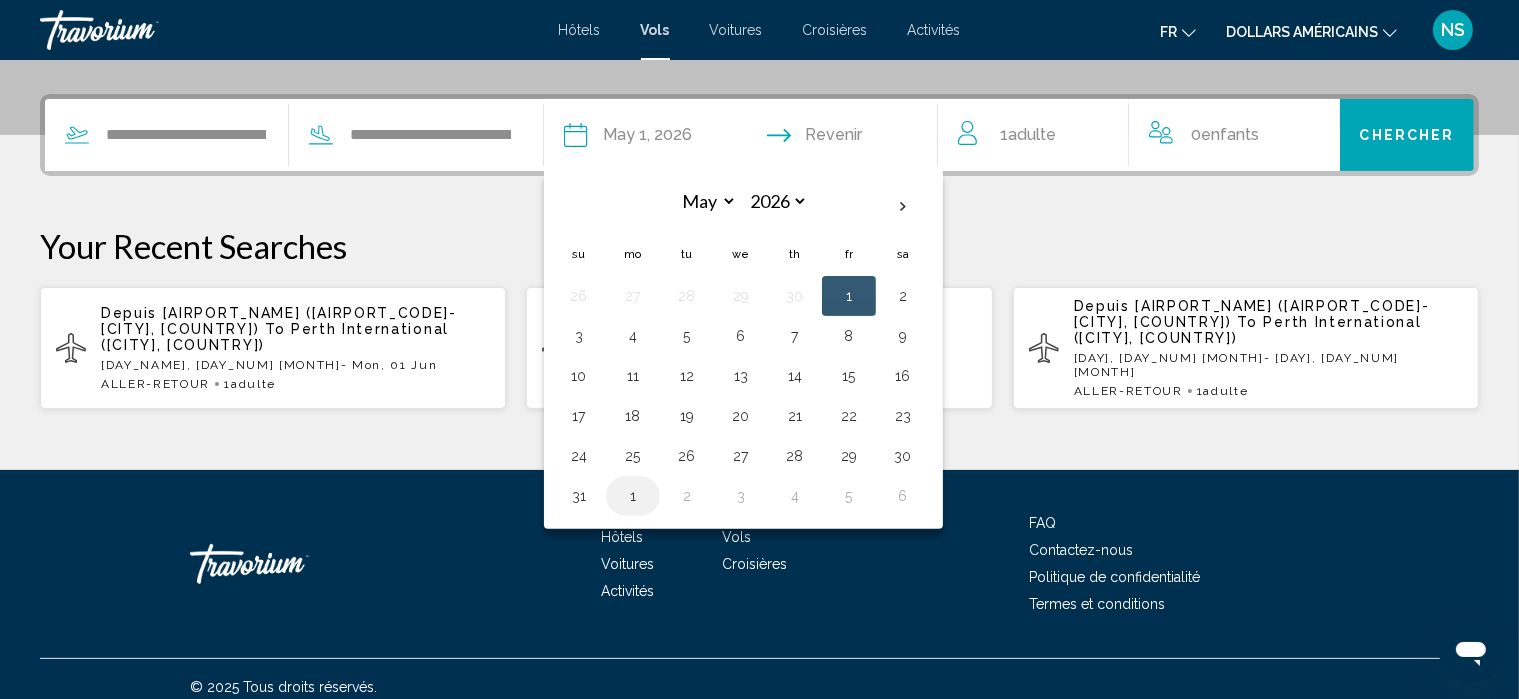 click on "1" at bounding box center [633, 496] 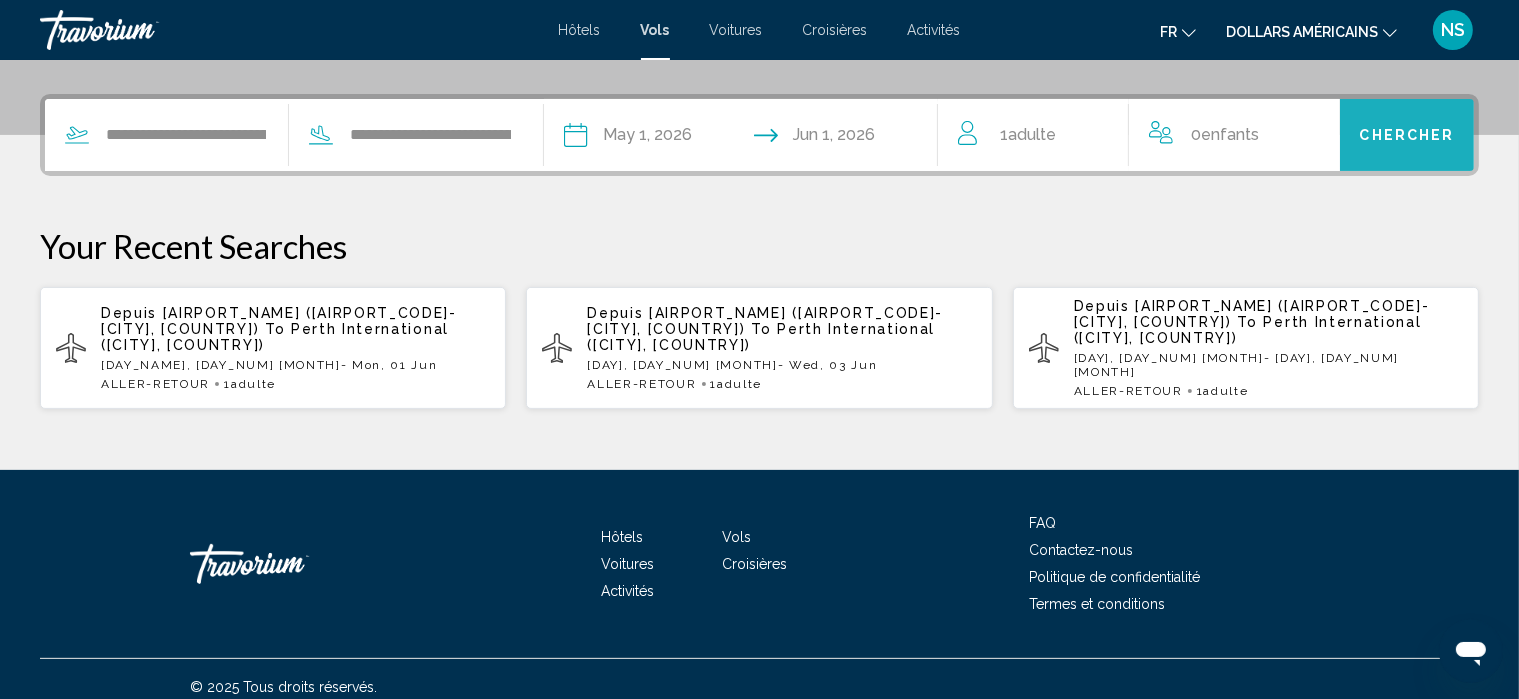 click on "Chercher" at bounding box center (1407, 136) 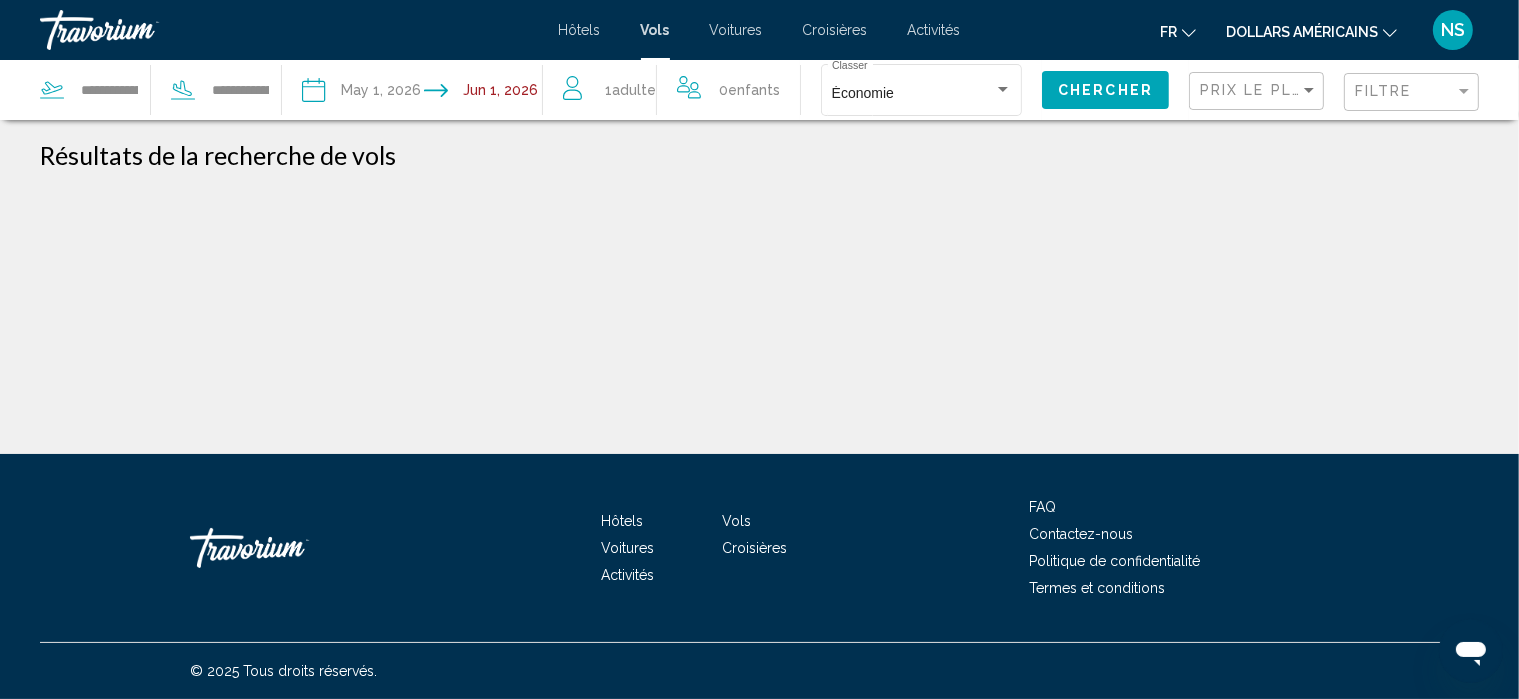 scroll, scrollTop: 0, scrollLeft: 0, axis: both 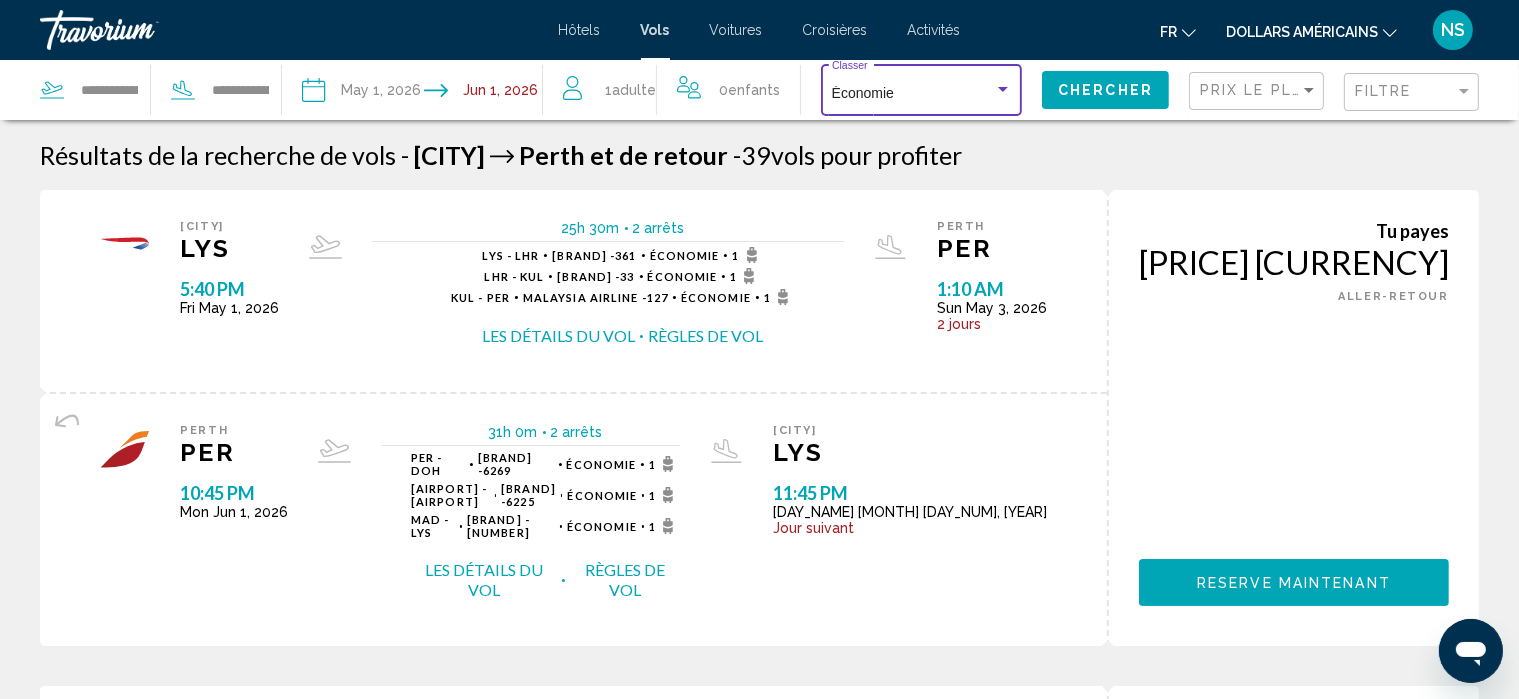 click at bounding box center [1003, 89] 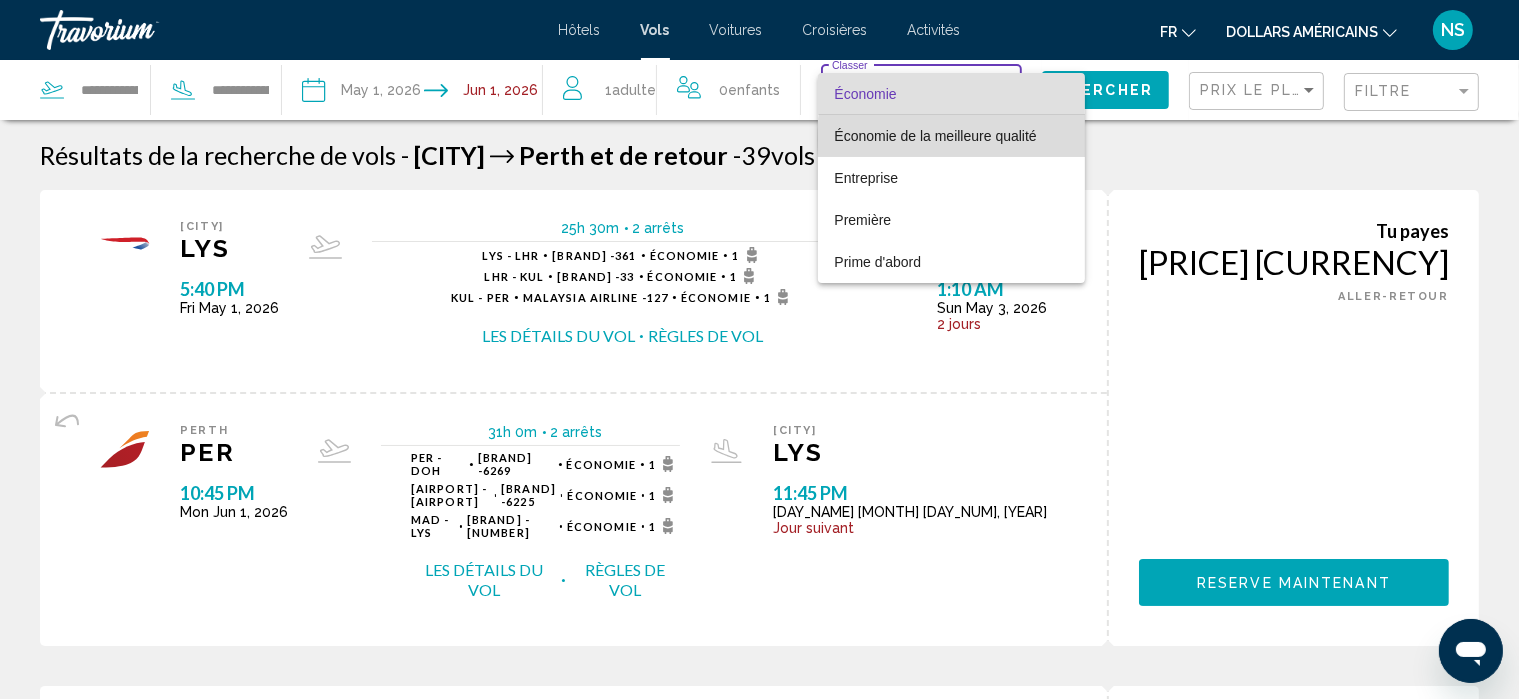 click on "Économie de la meilleure qualité" at bounding box center (935, 136) 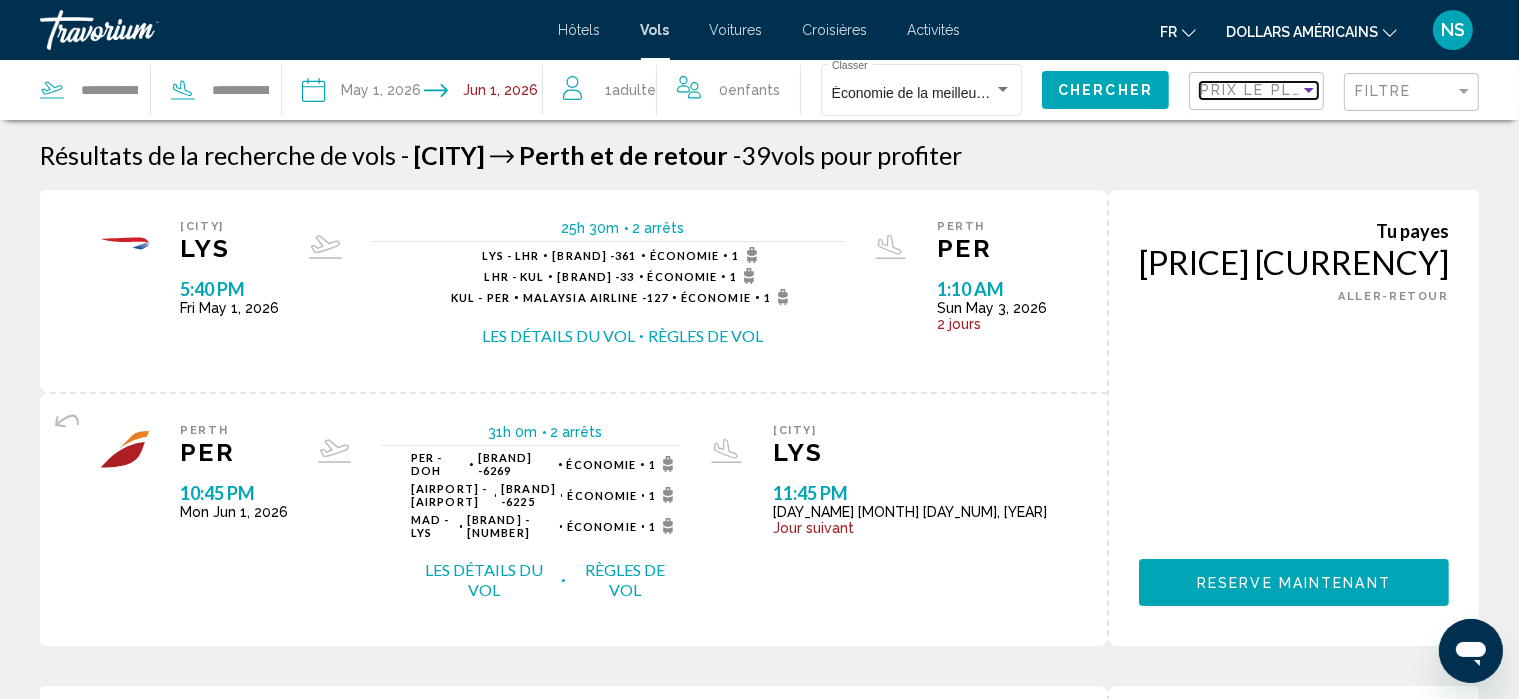 click at bounding box center (1309, 90) 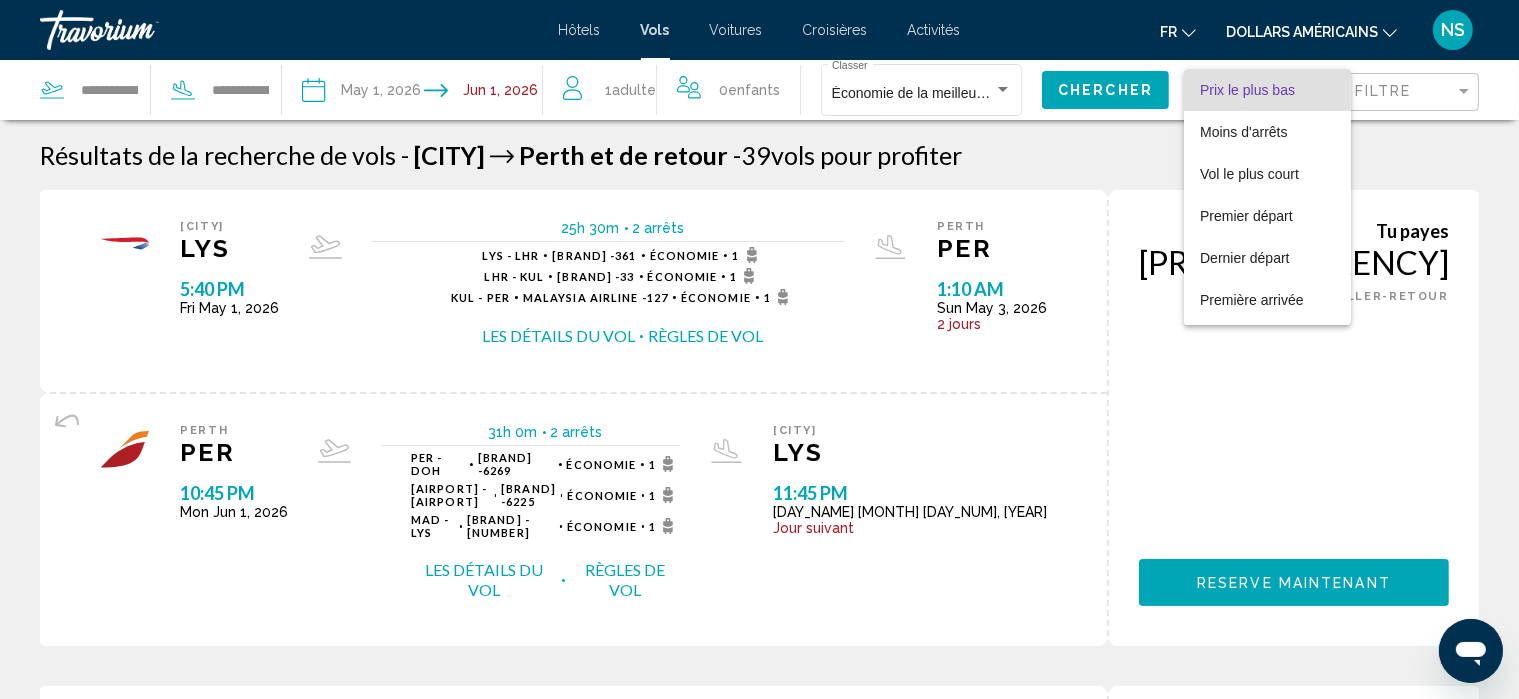 click at bounding box center (759, 349) 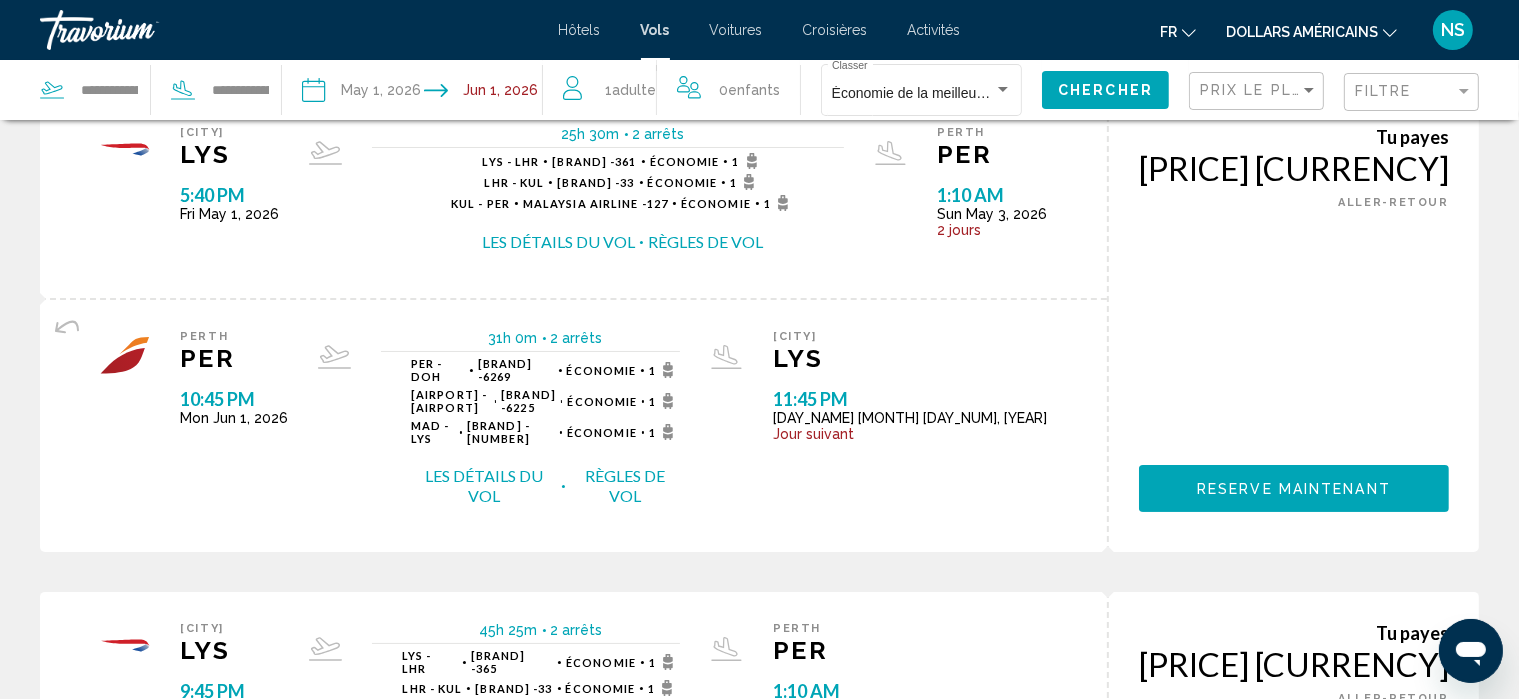 scroll, scrollTop: 0, scrollLeft: 0, axis: both 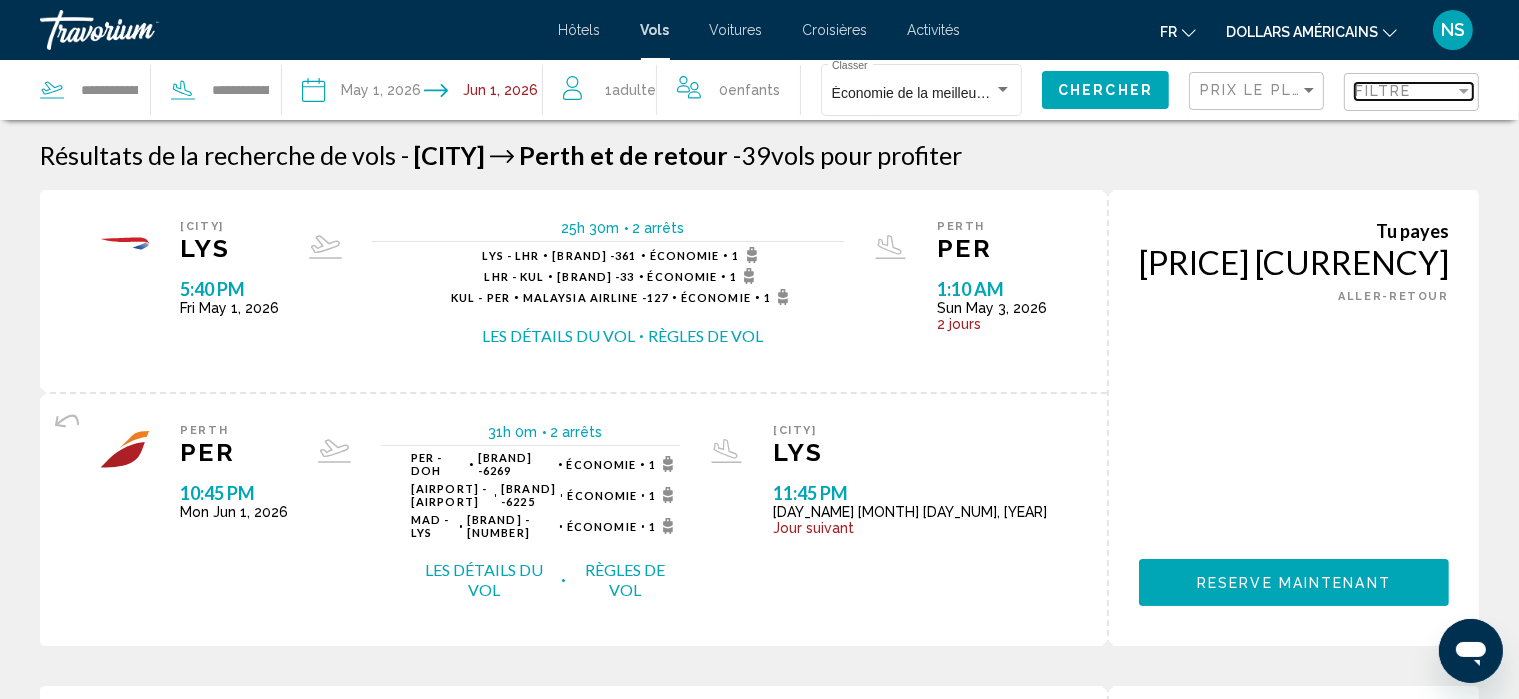 click at bounding box center [1464, 91] 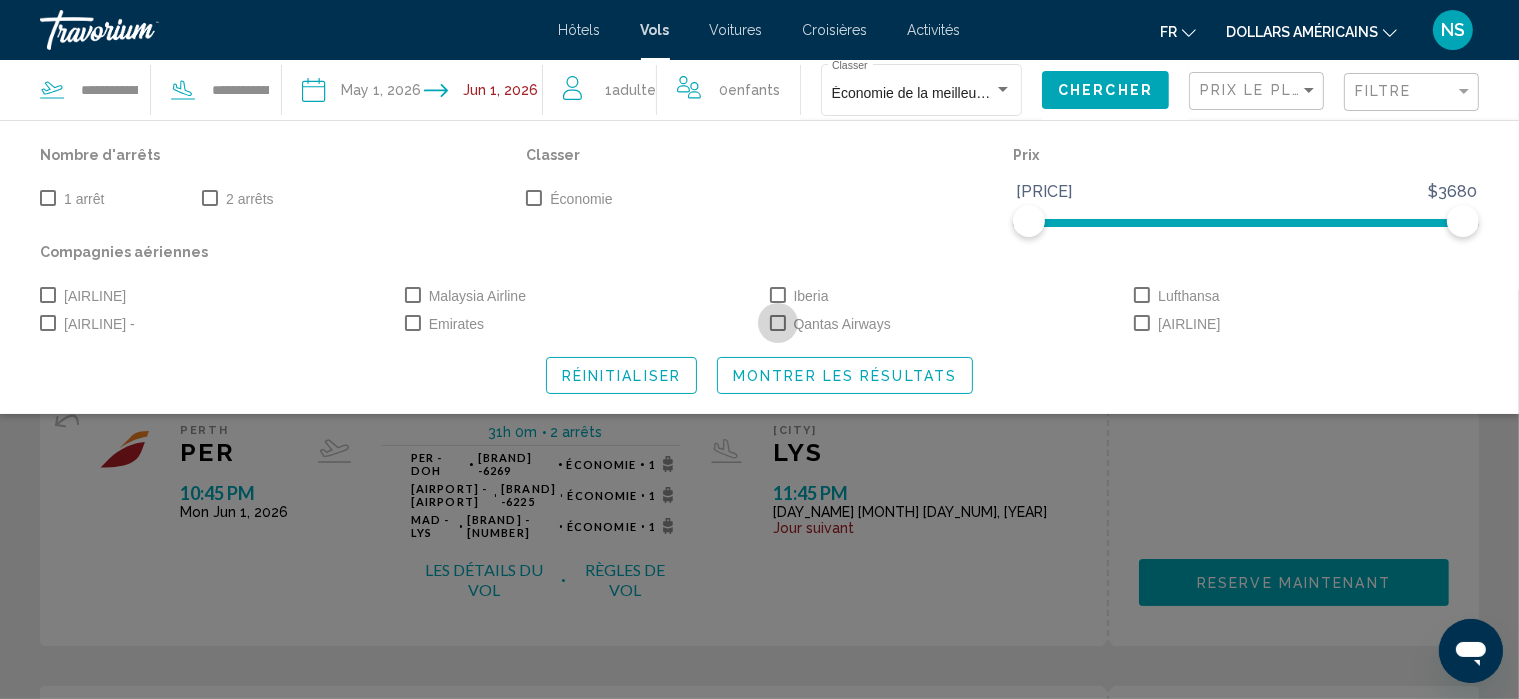 click at bounding box center (778, 323) 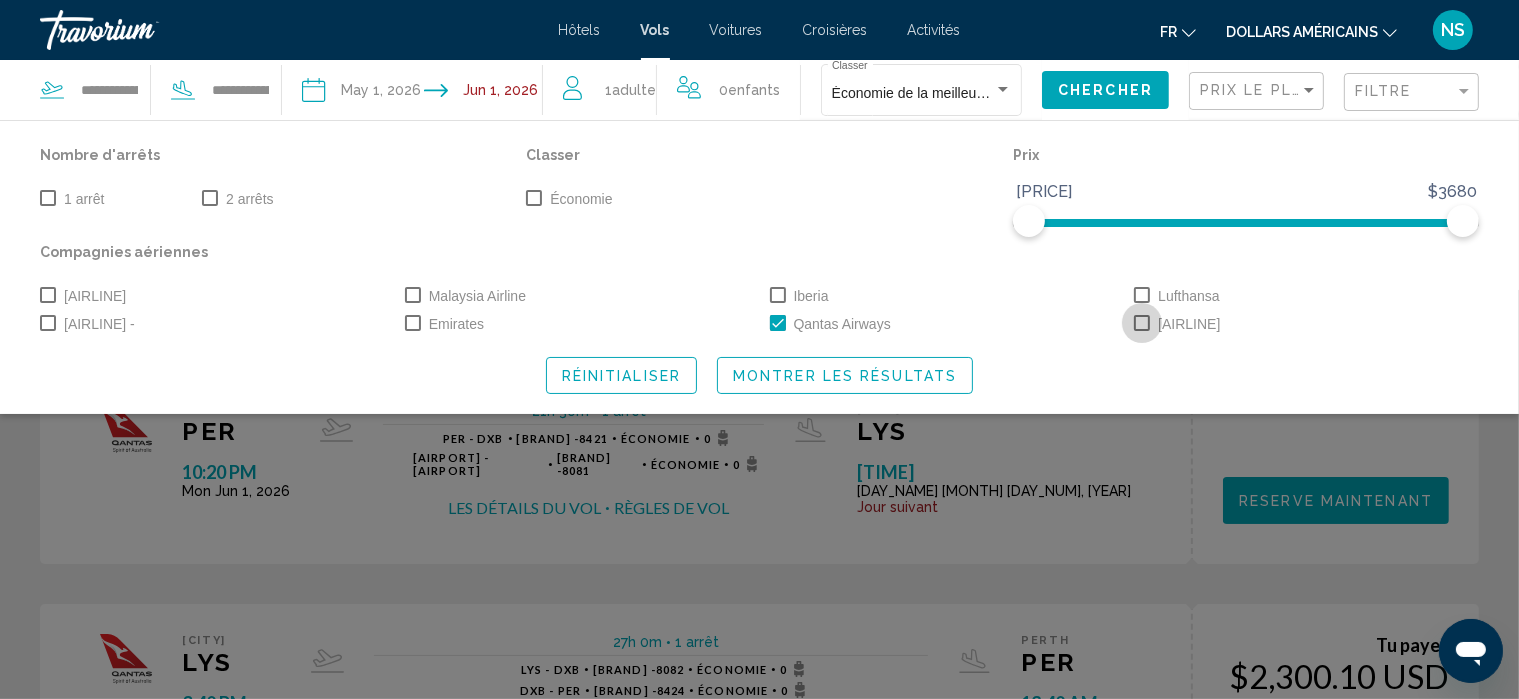 click at bounding box center (1142, 323) 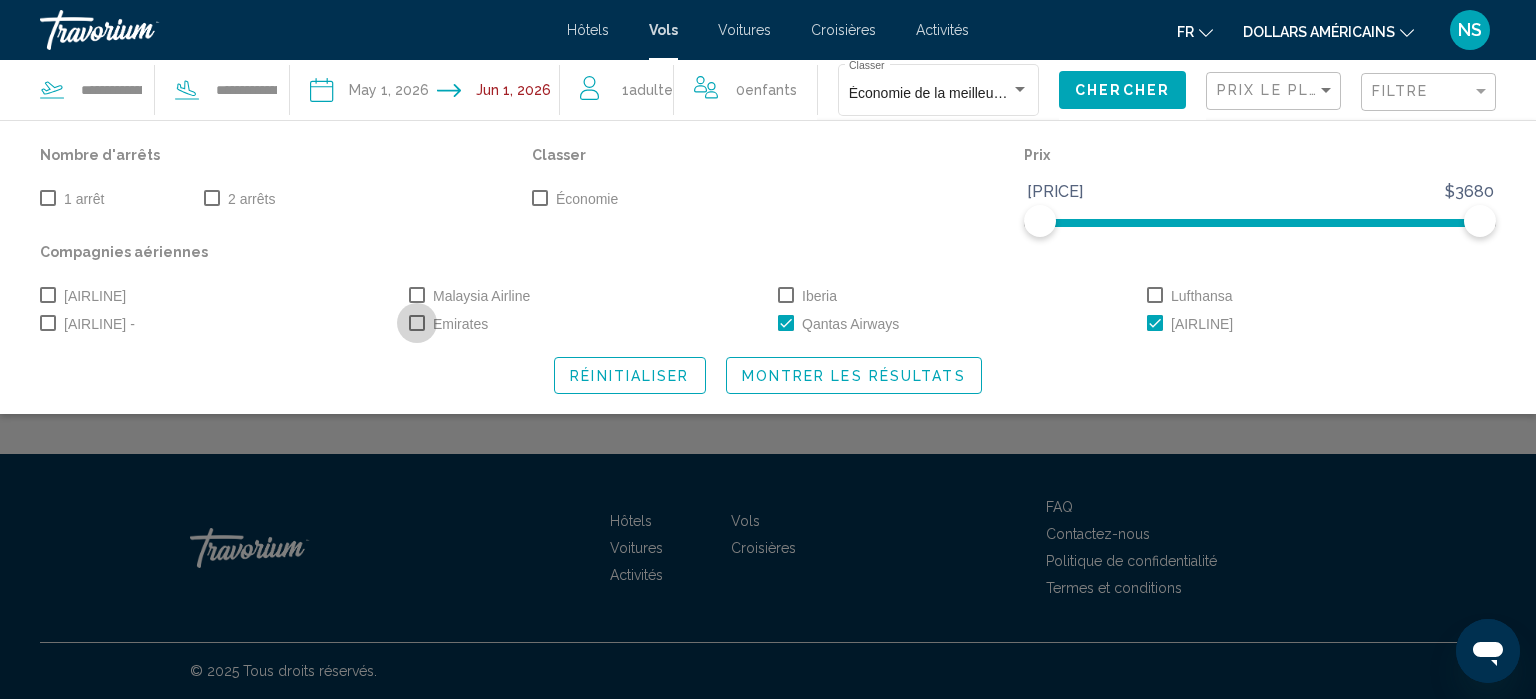 click at bounding box center (417, 323) 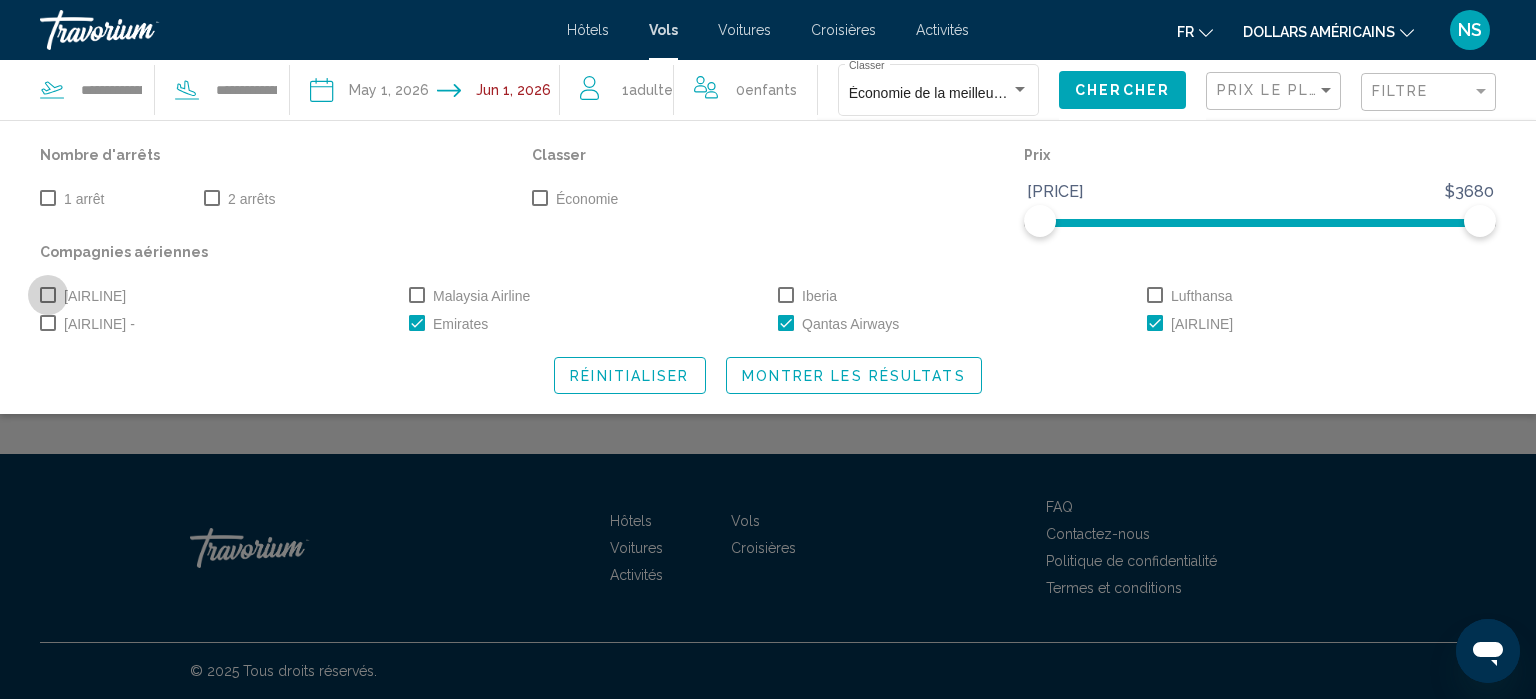 click at bounding box center (48, 295) 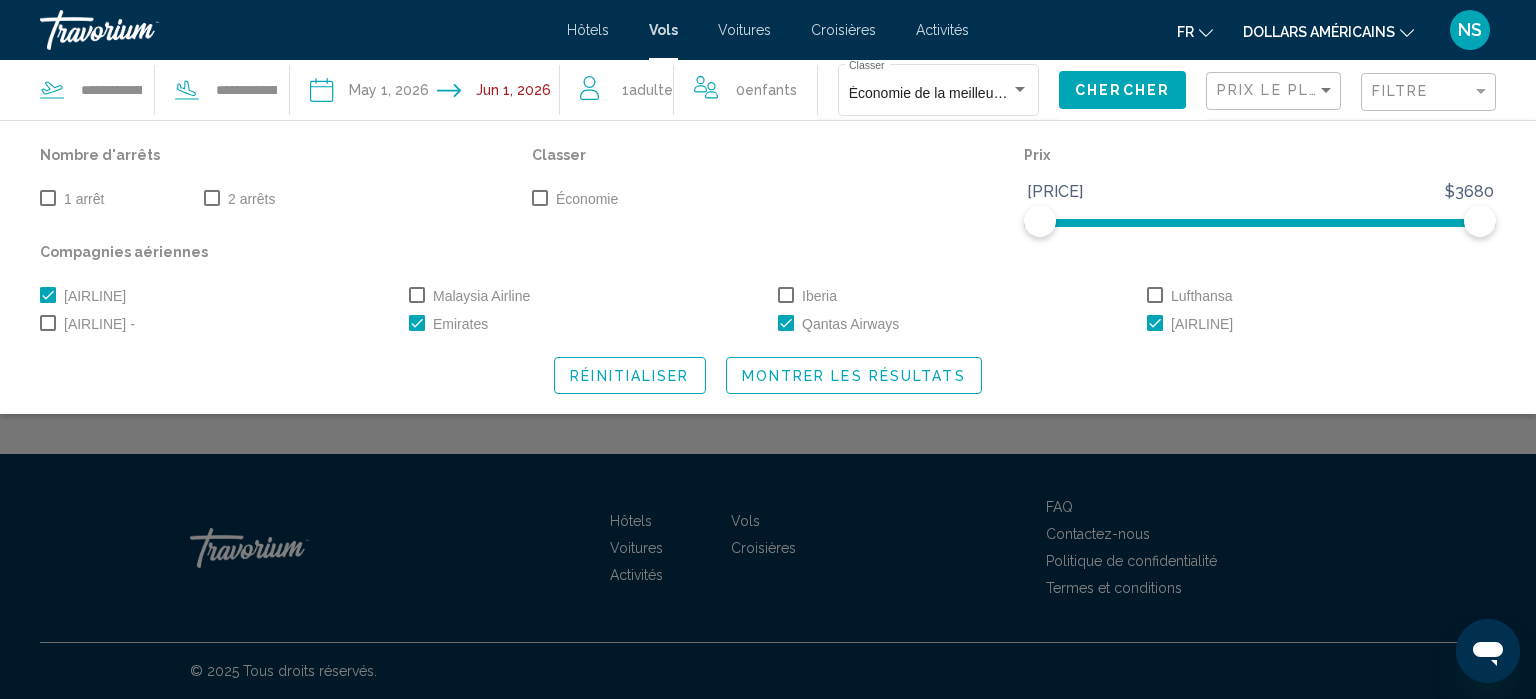 click on "Montrer les résultats" at bounding box center (854, 375) 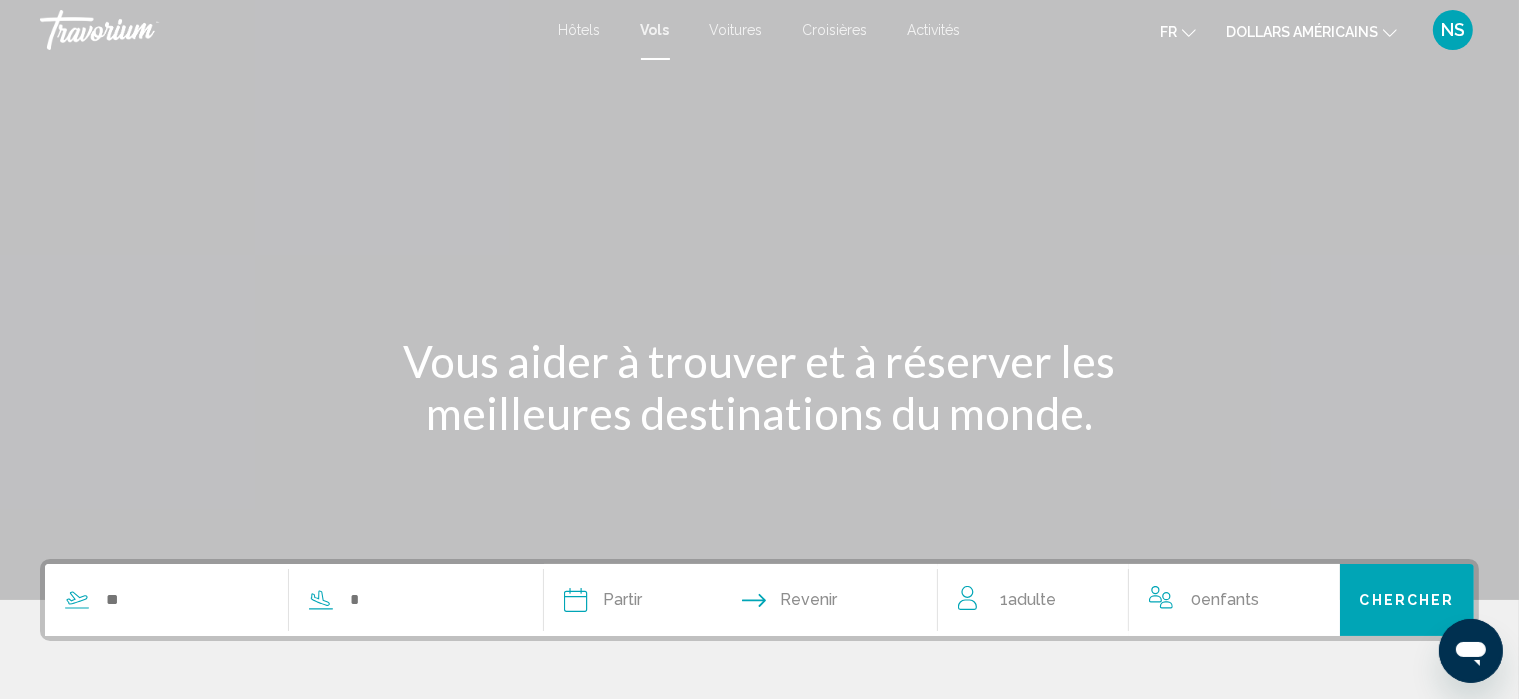 click at bounding box center [1390, 33] 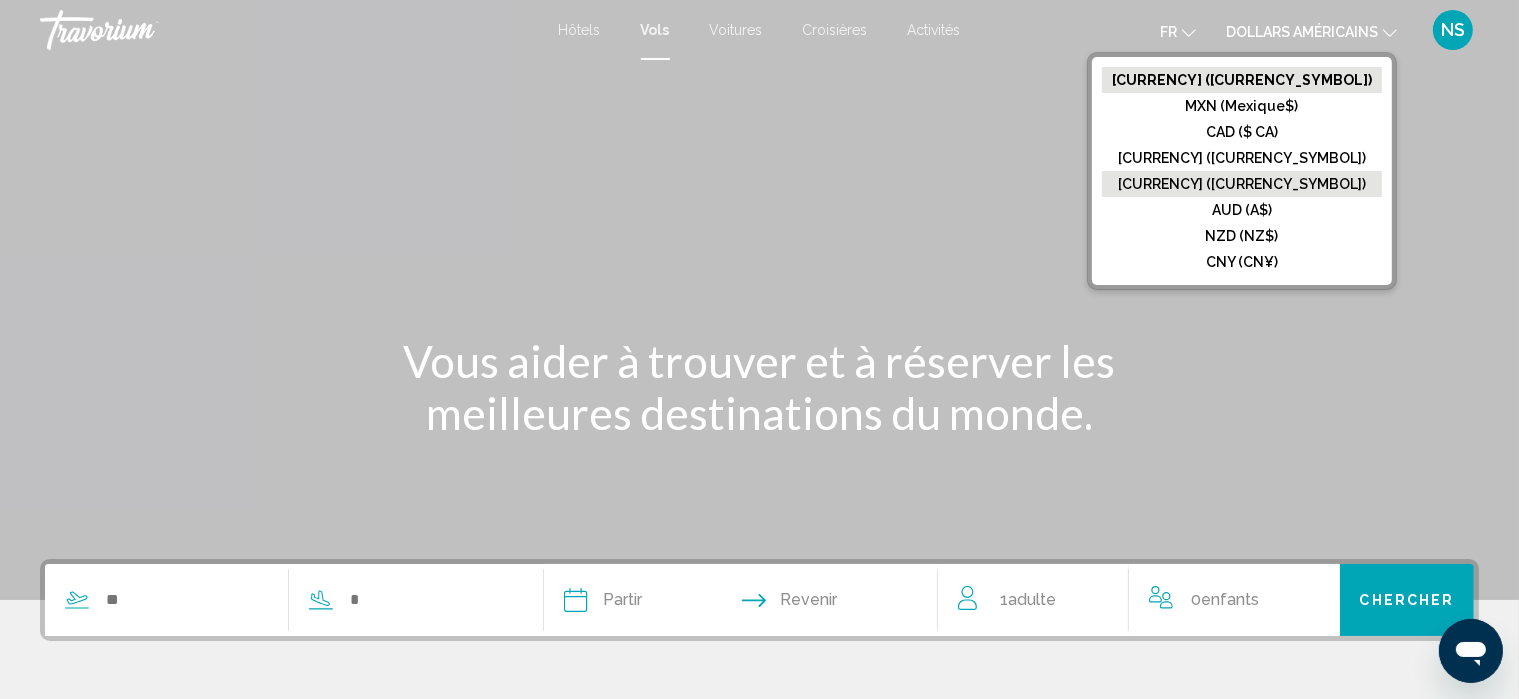 click on "[CURRENCY] ([CURRENCY_SYMBOL])" at bounding box center (1242, 80) 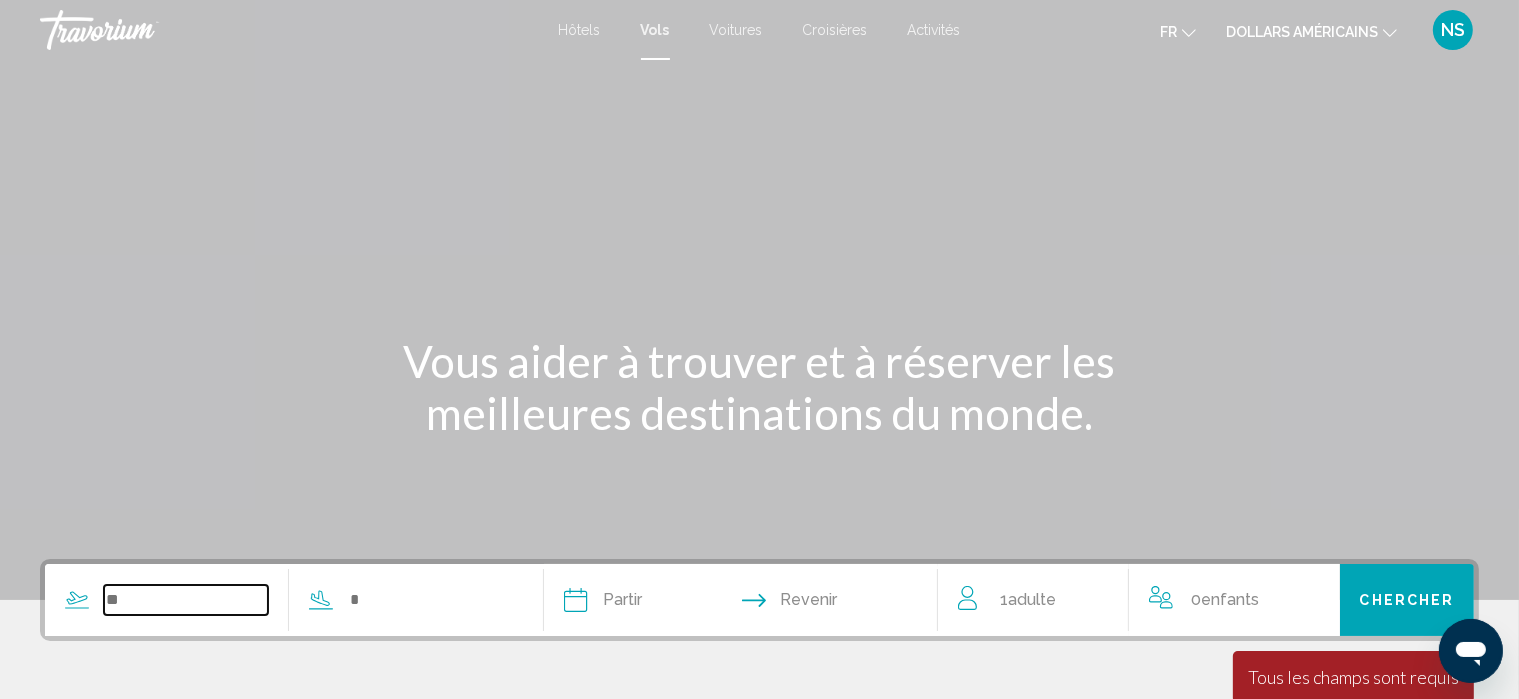 click at bounding box center [186, 600] 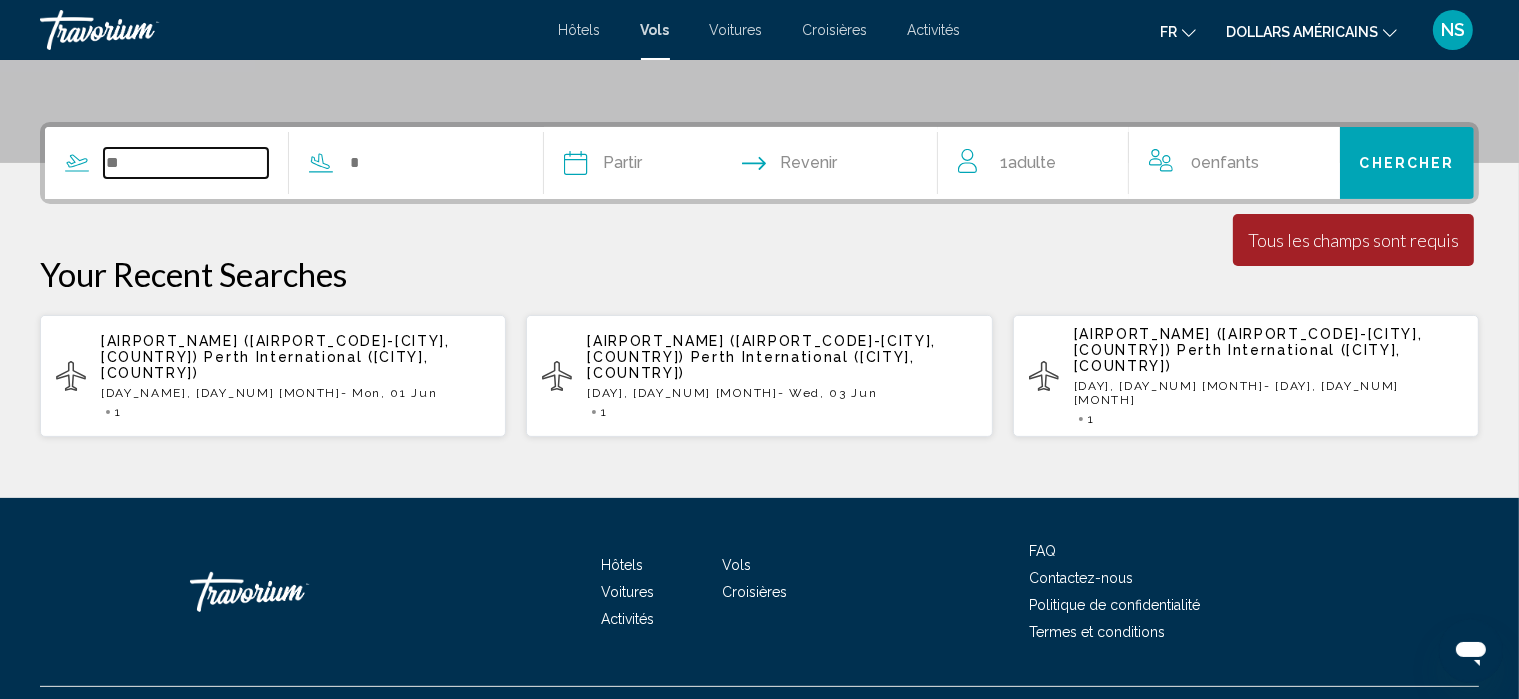scroll, scrollTop: 449, scrollLeft: 0, axis: vertical 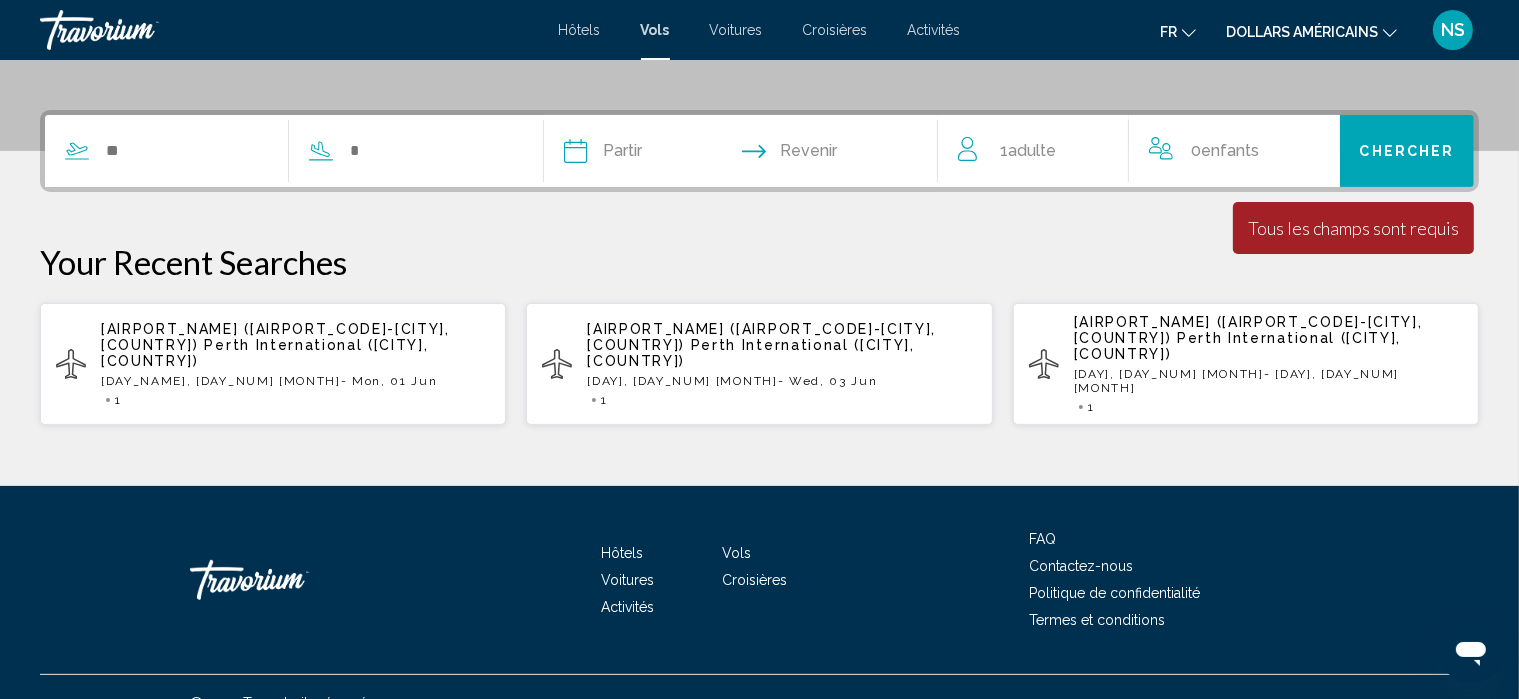 click on "Fri, 01 May  - Mon, 01 Jun" at bounding box center [295, 381] 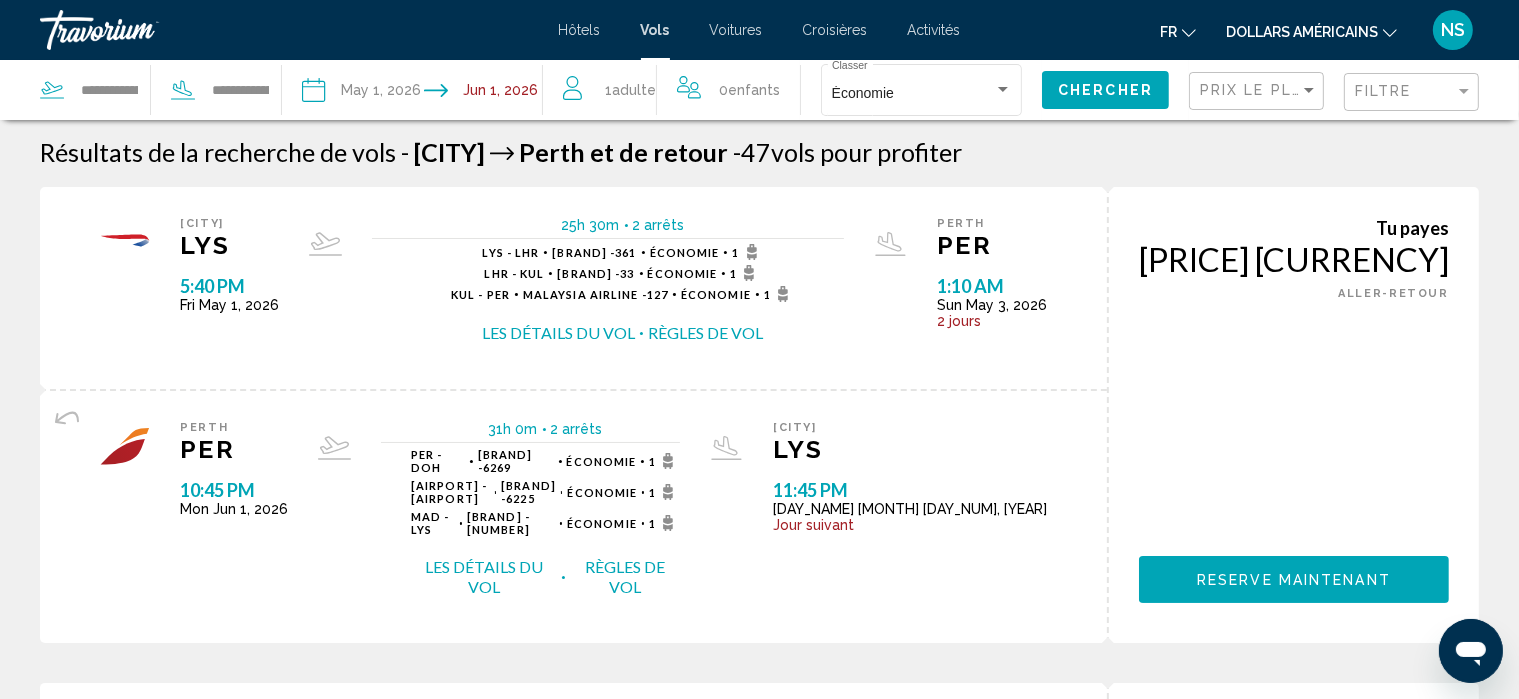 scroll, scrollTop: 0, scrollLeft: 0, axis: both 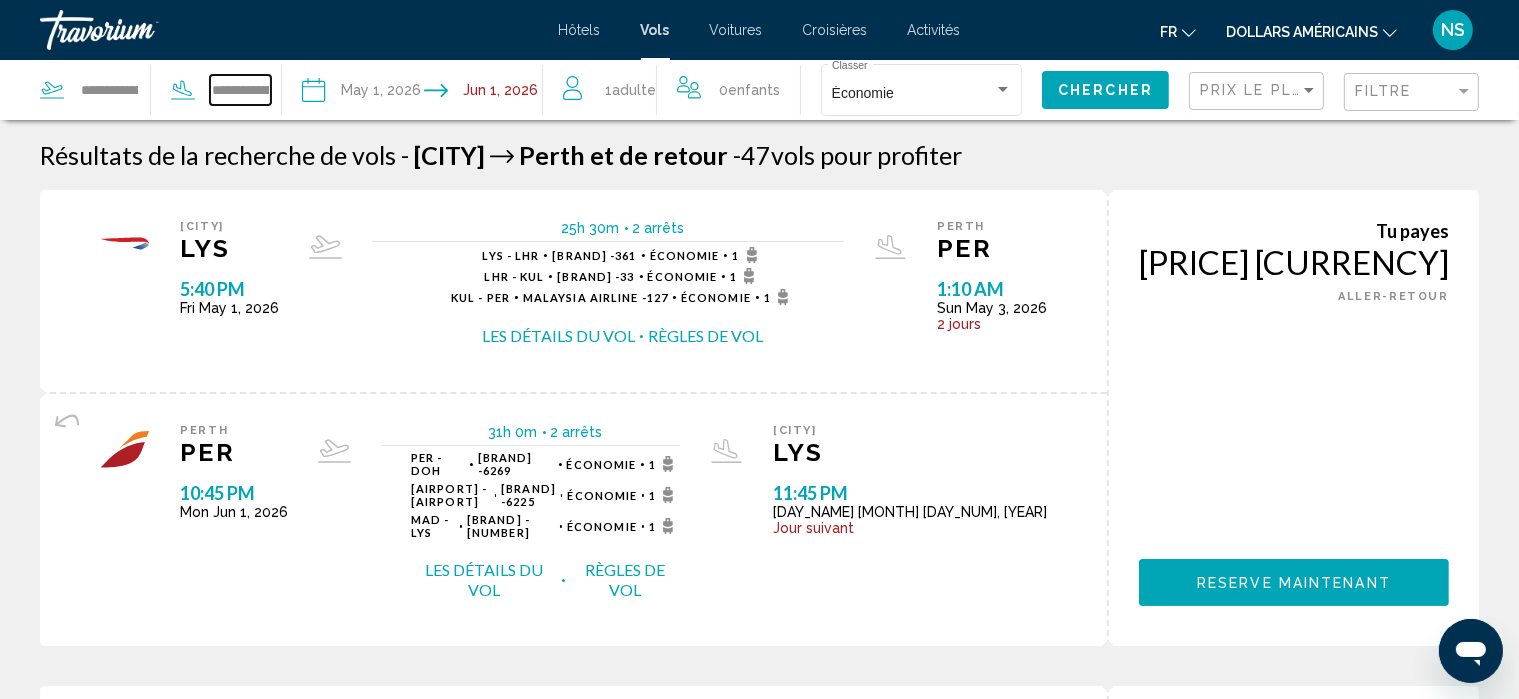 click on "**********" at bounding box center [240, 90] 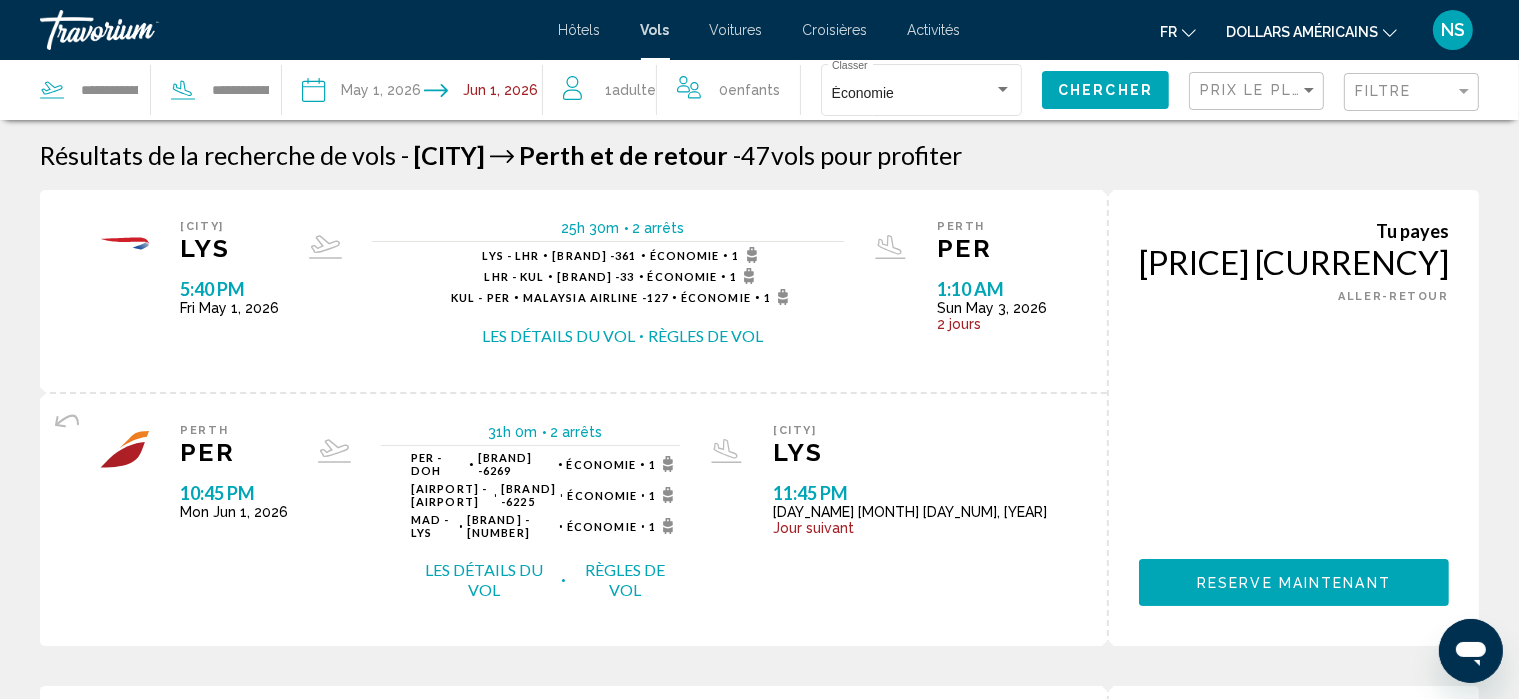 click at bounding box center [183, 90] 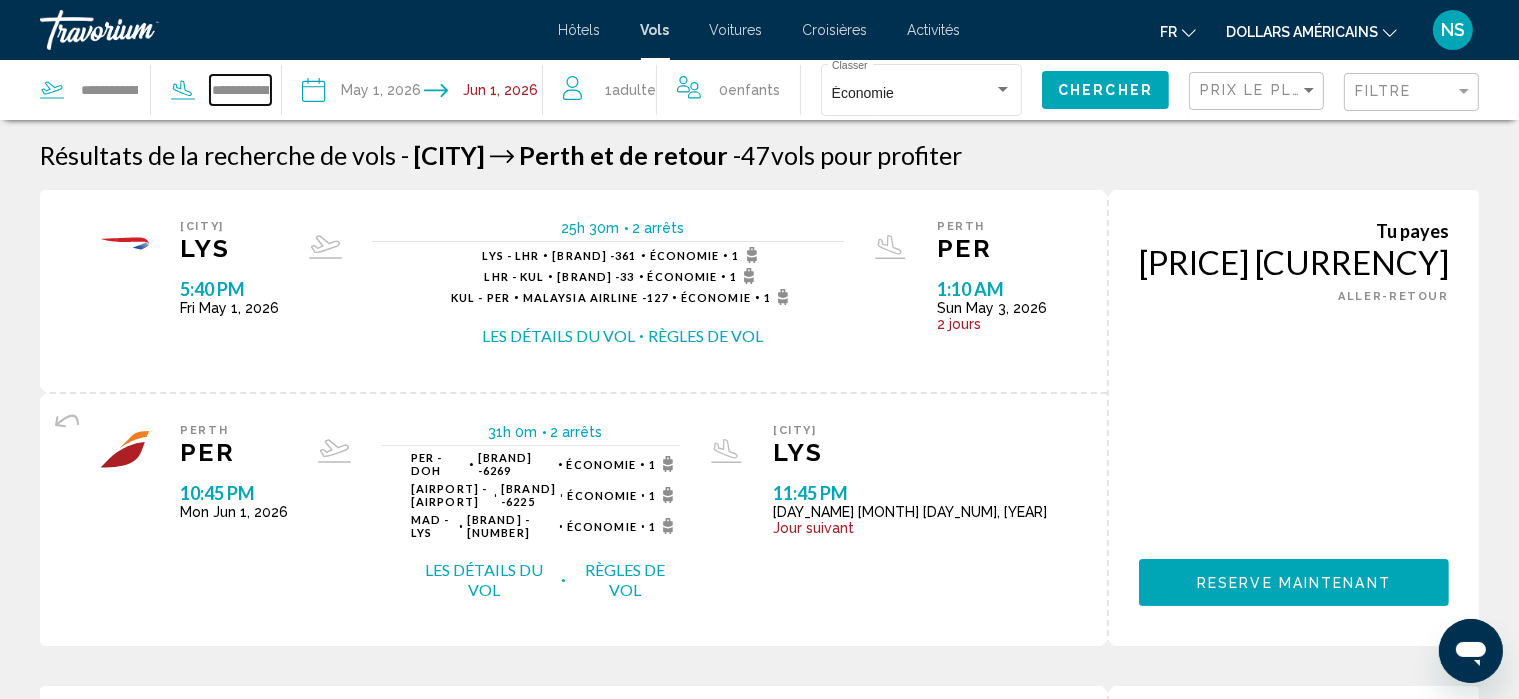 click on "**********" at bounding box center [240, 90] 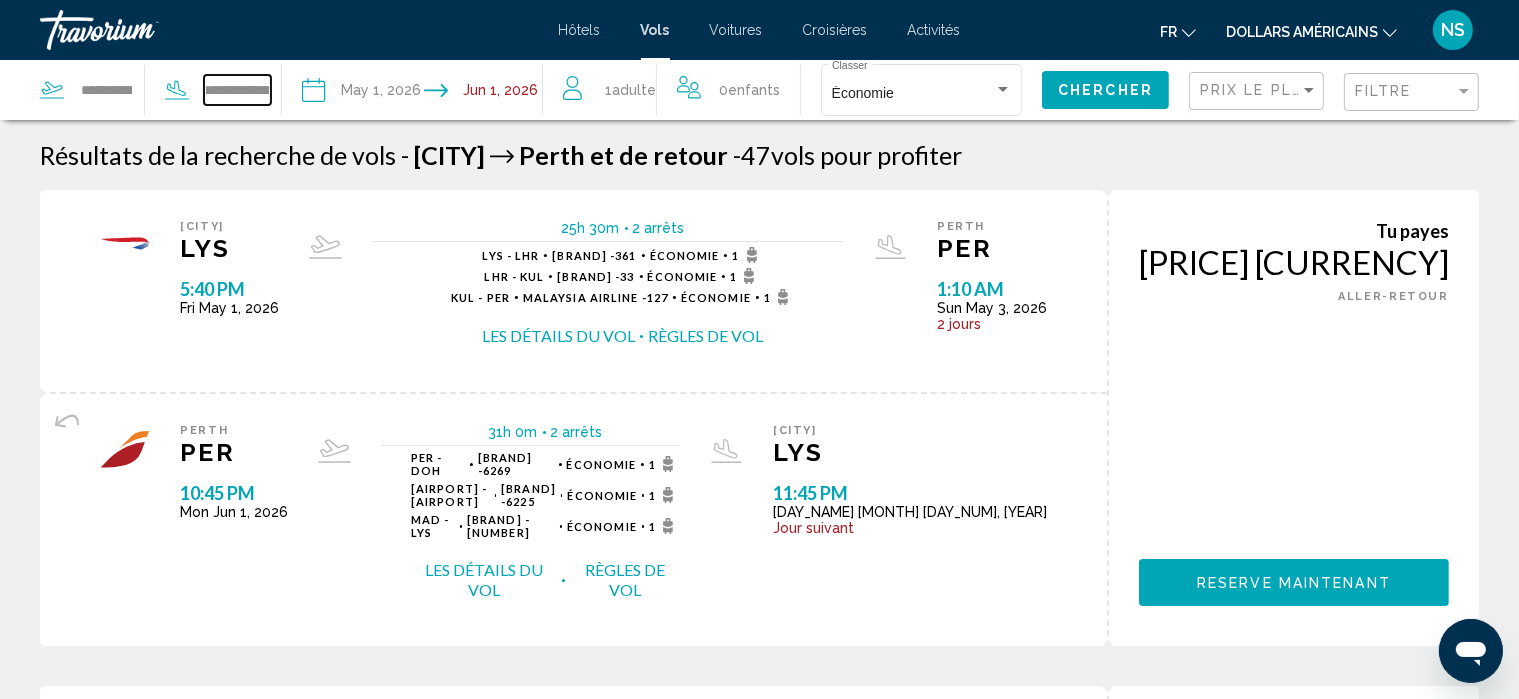 scroll, scrollTop: 0, scrollLeft: 7, axis: horizontal 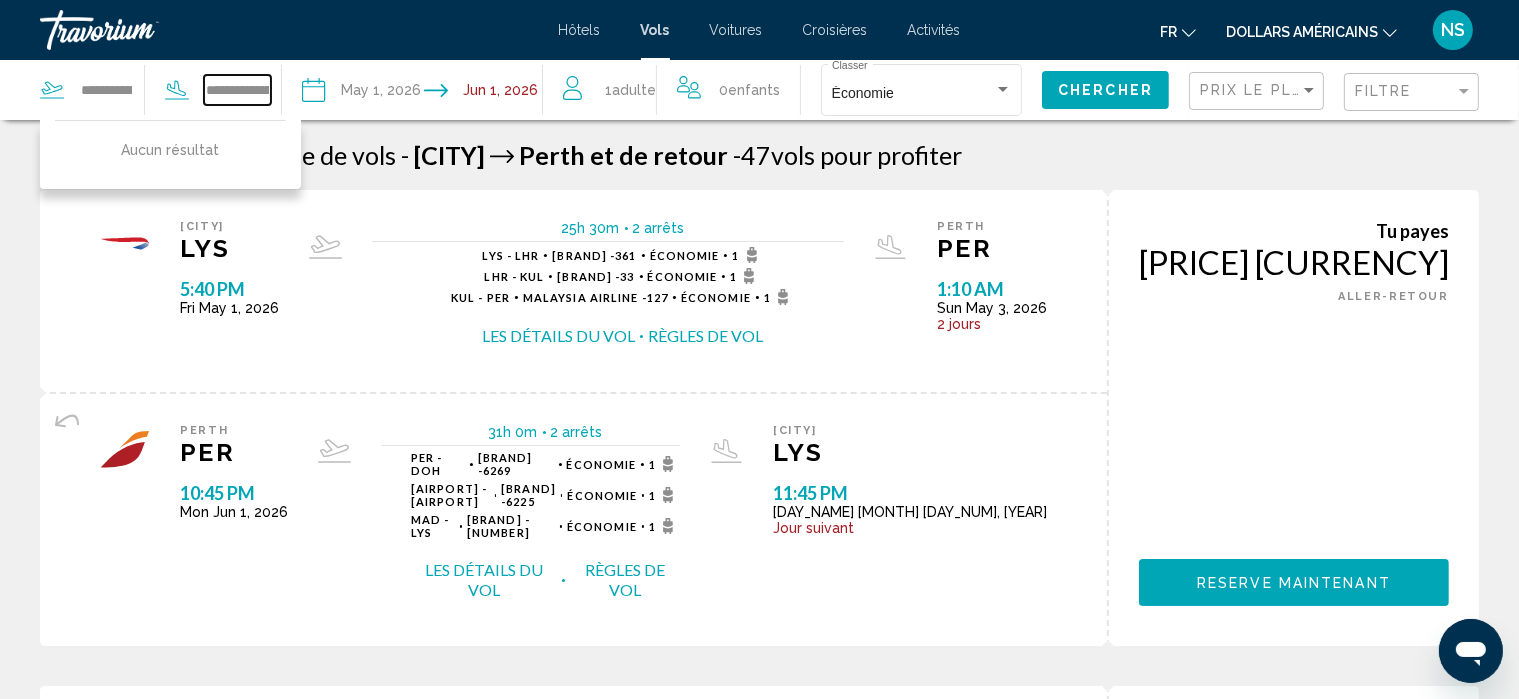 drag, startPoint x: 247, startPoint y: 90, endPoint x: 210, endPoint y: 91, distance: 37.01351 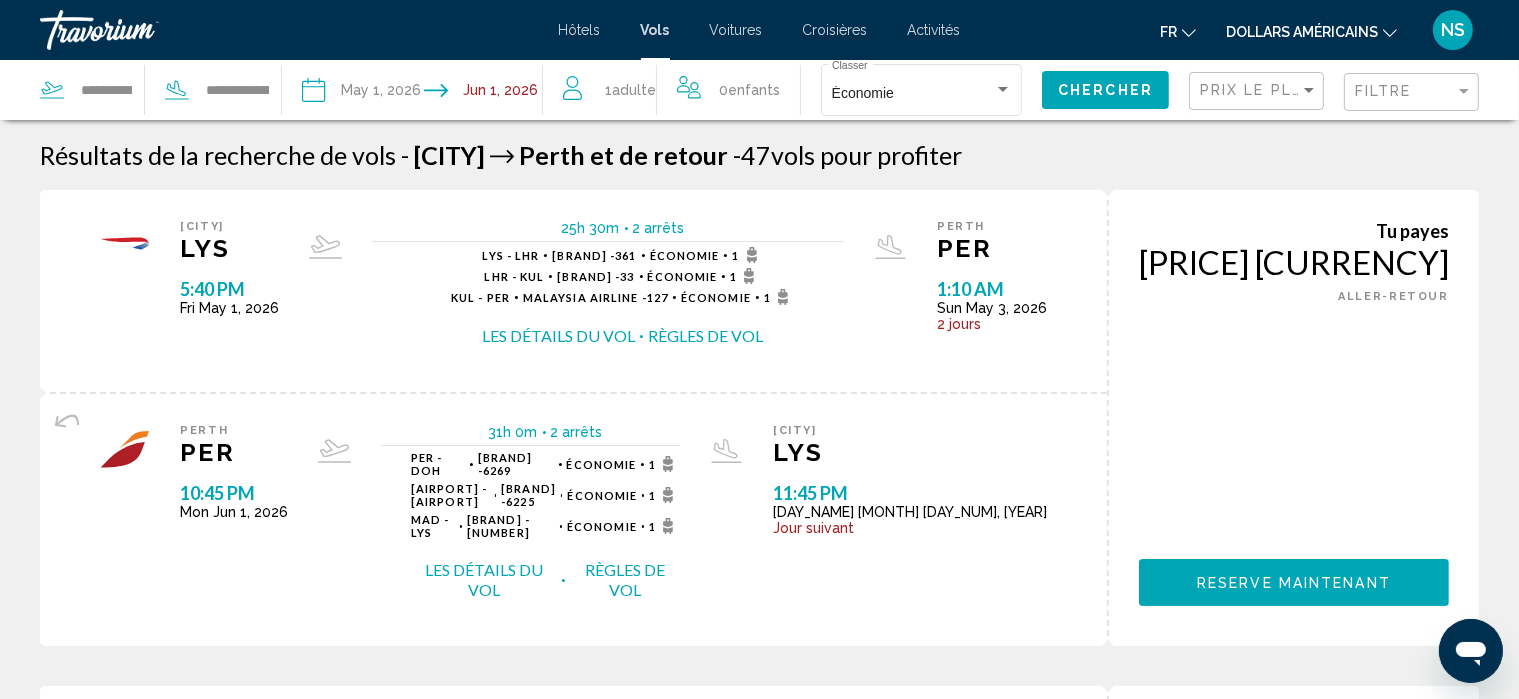 click at bounding box center [361, 93] 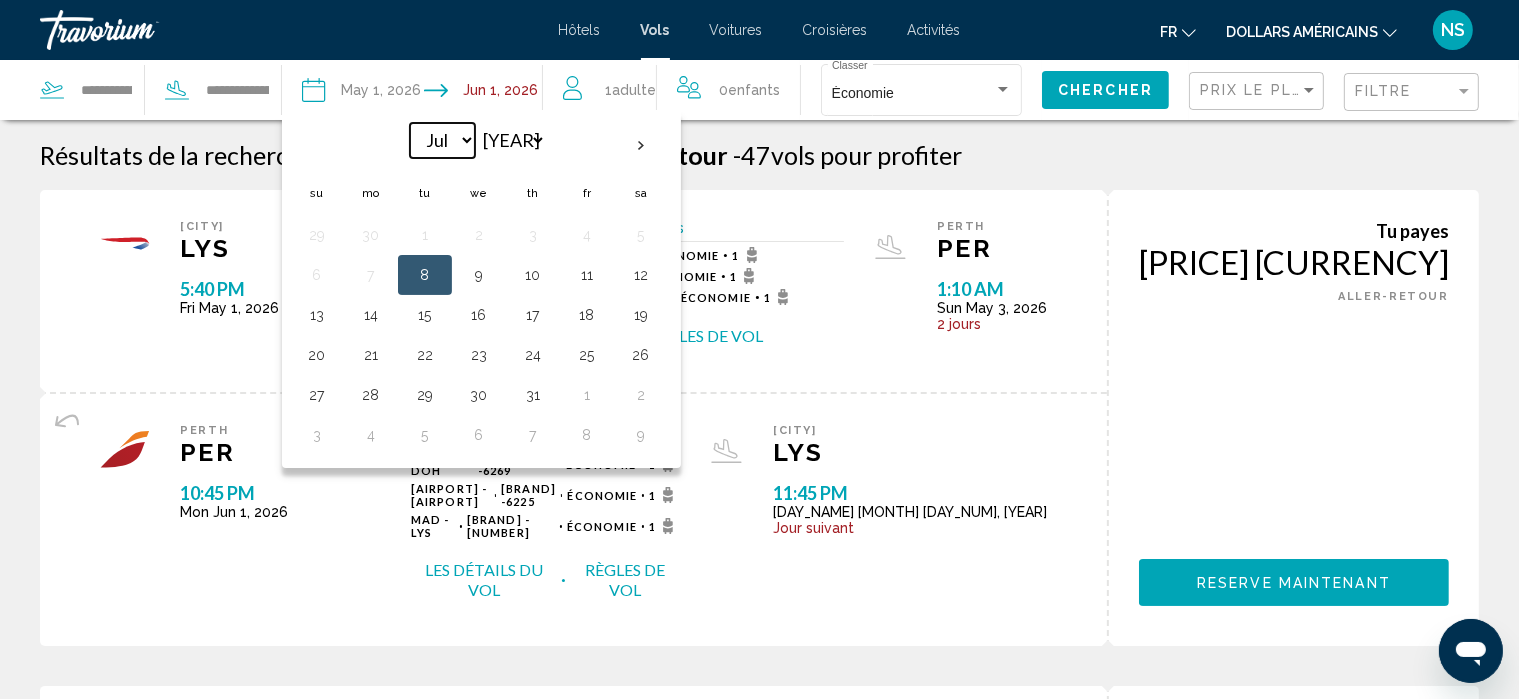 click on "*** *** *** *** *** *** *** *** *** *** *** ***" at bounding box center [442, 140] 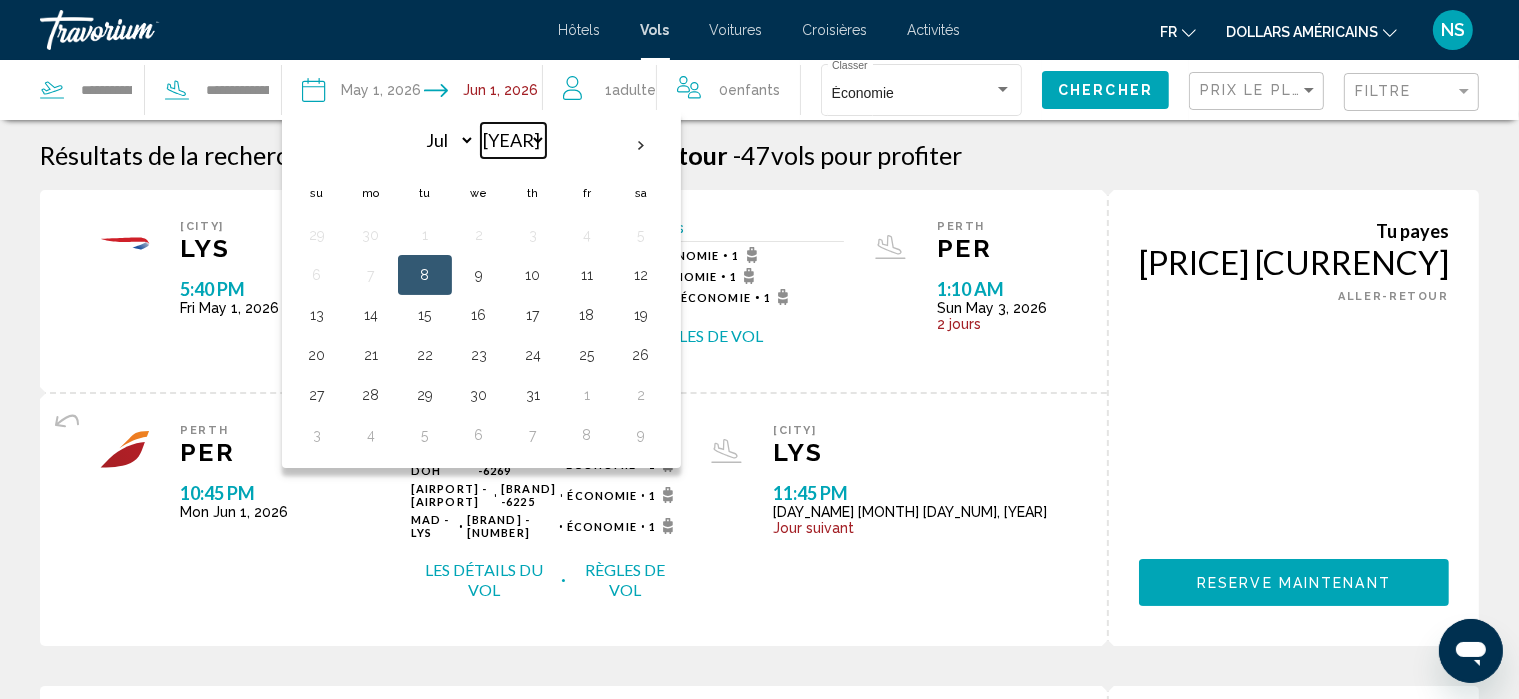 click on "**** **** **** **** **** ****" at bounding box center (513, 140) 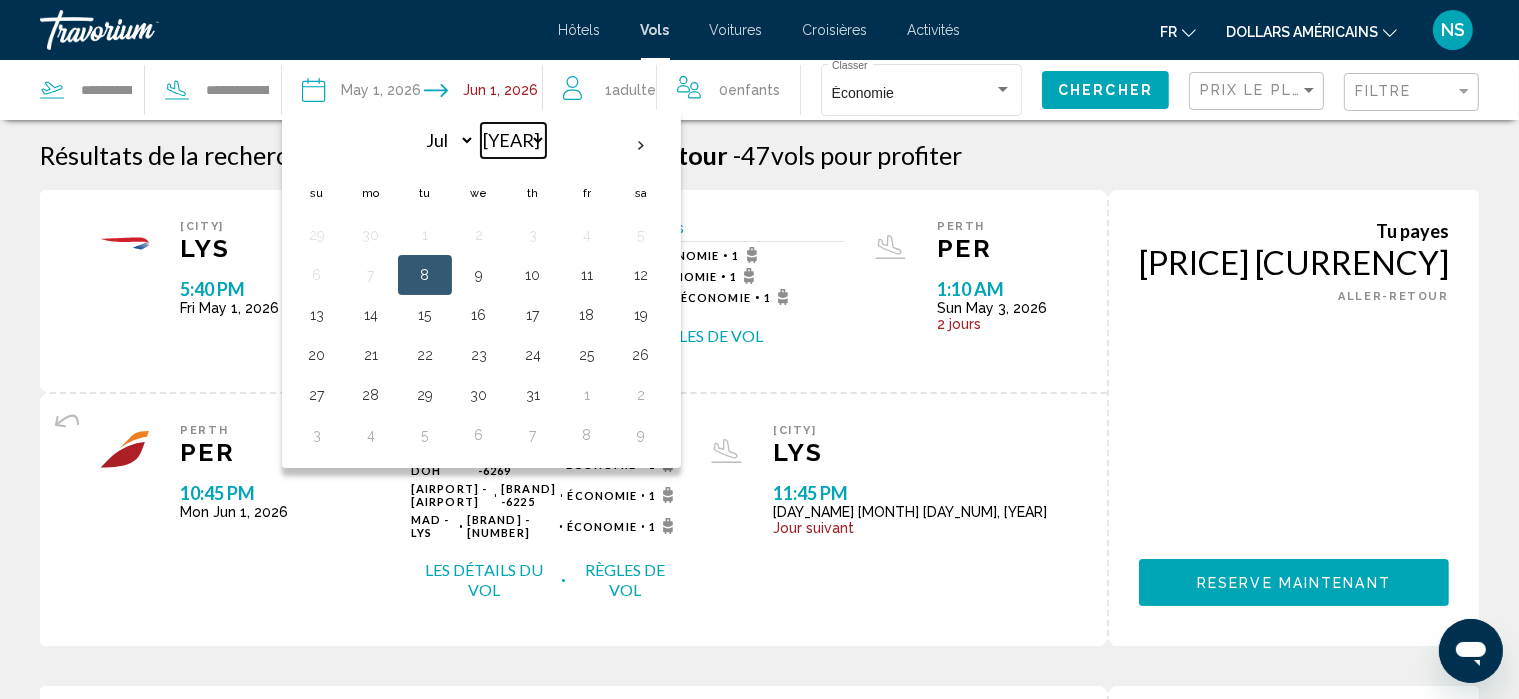 select on "****" 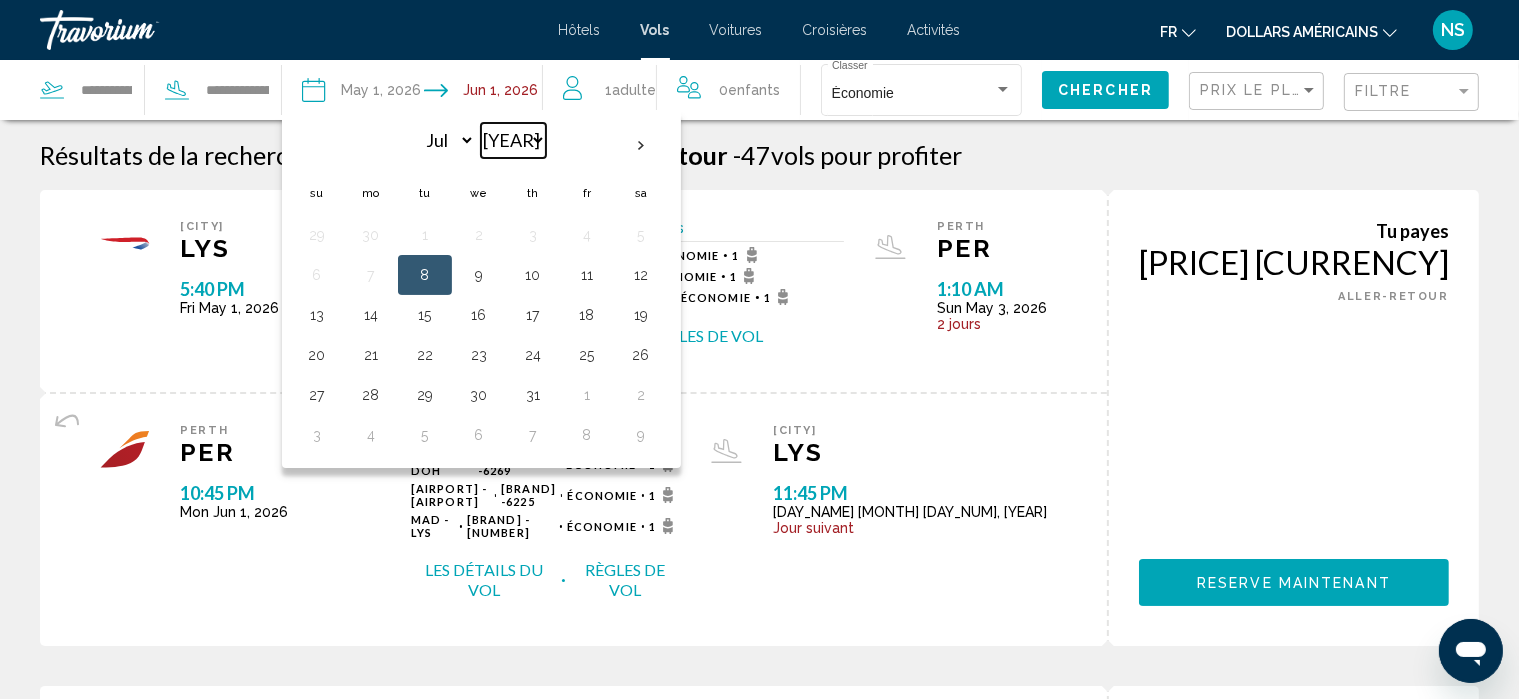 click on "**** **** **** **** **** ****" at bounding box center [513, 140] 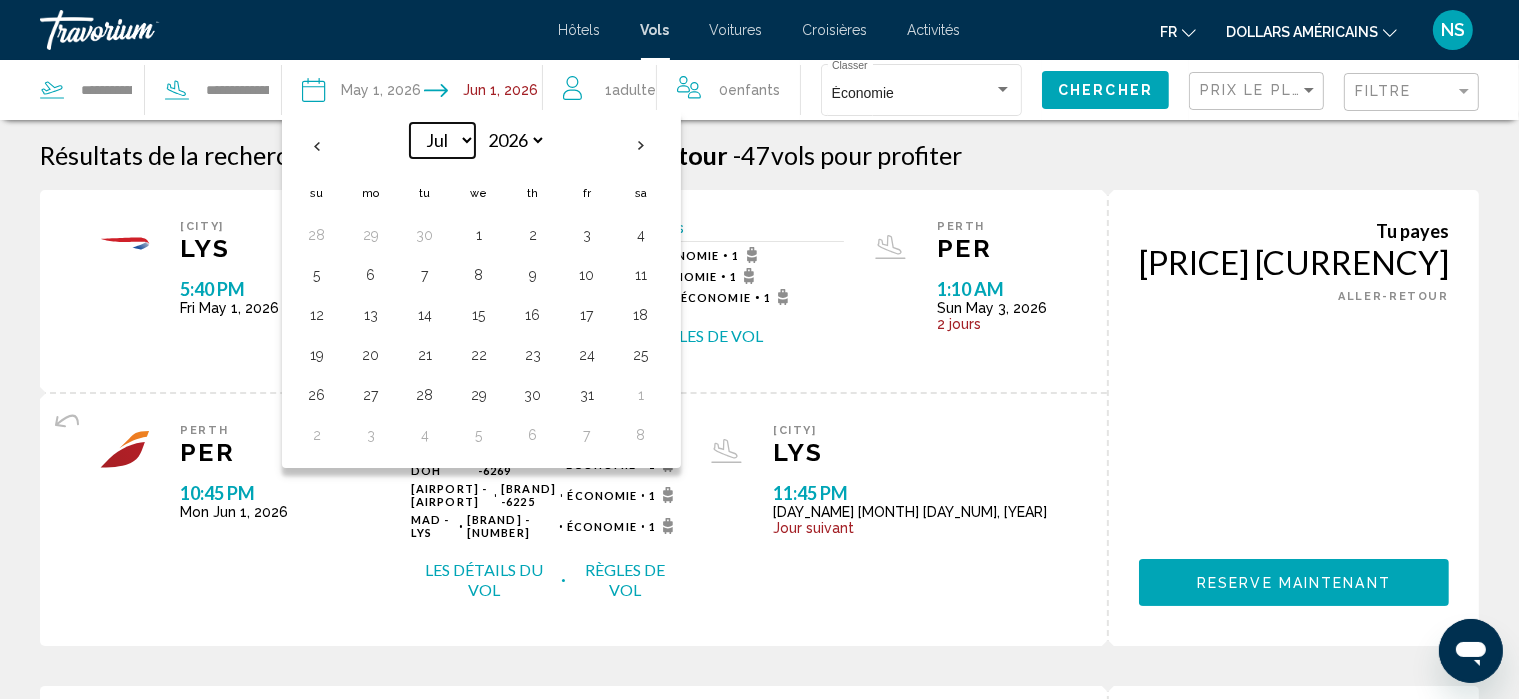 click on "*** *** *** *** *** *** *** *** *** *** *** ***" at bounding box center (442, 140) 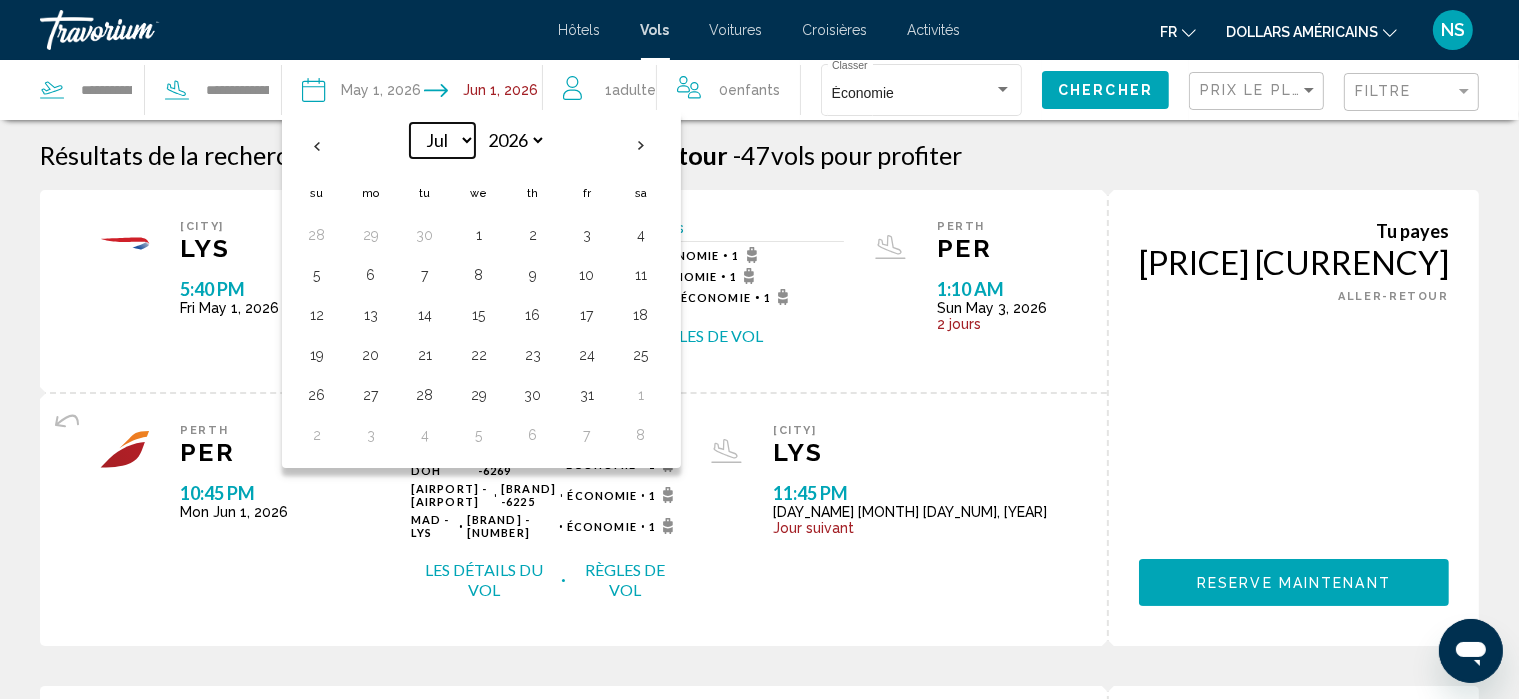 select on "*" 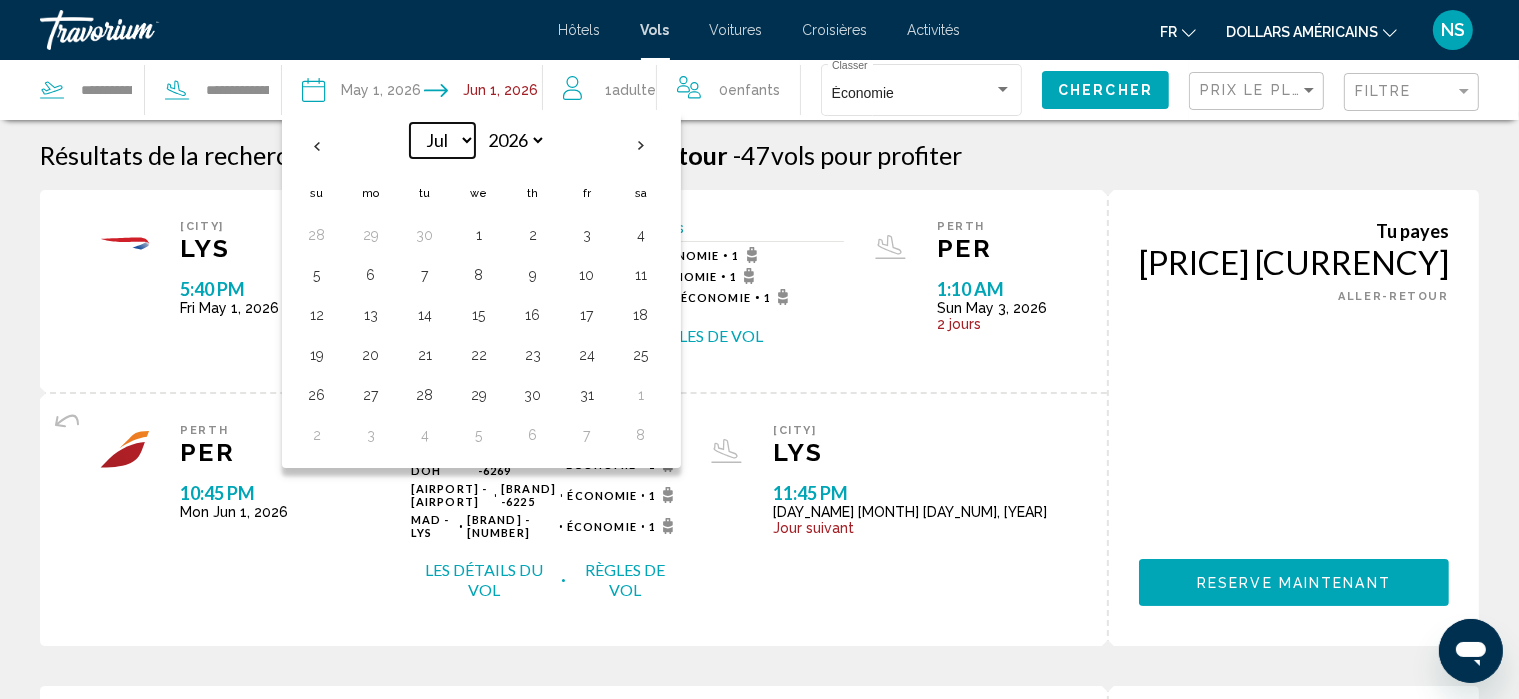 click on "*** *** *** *** *** *** *** *** *** *** *** ***" at bounding box center (442, 140) 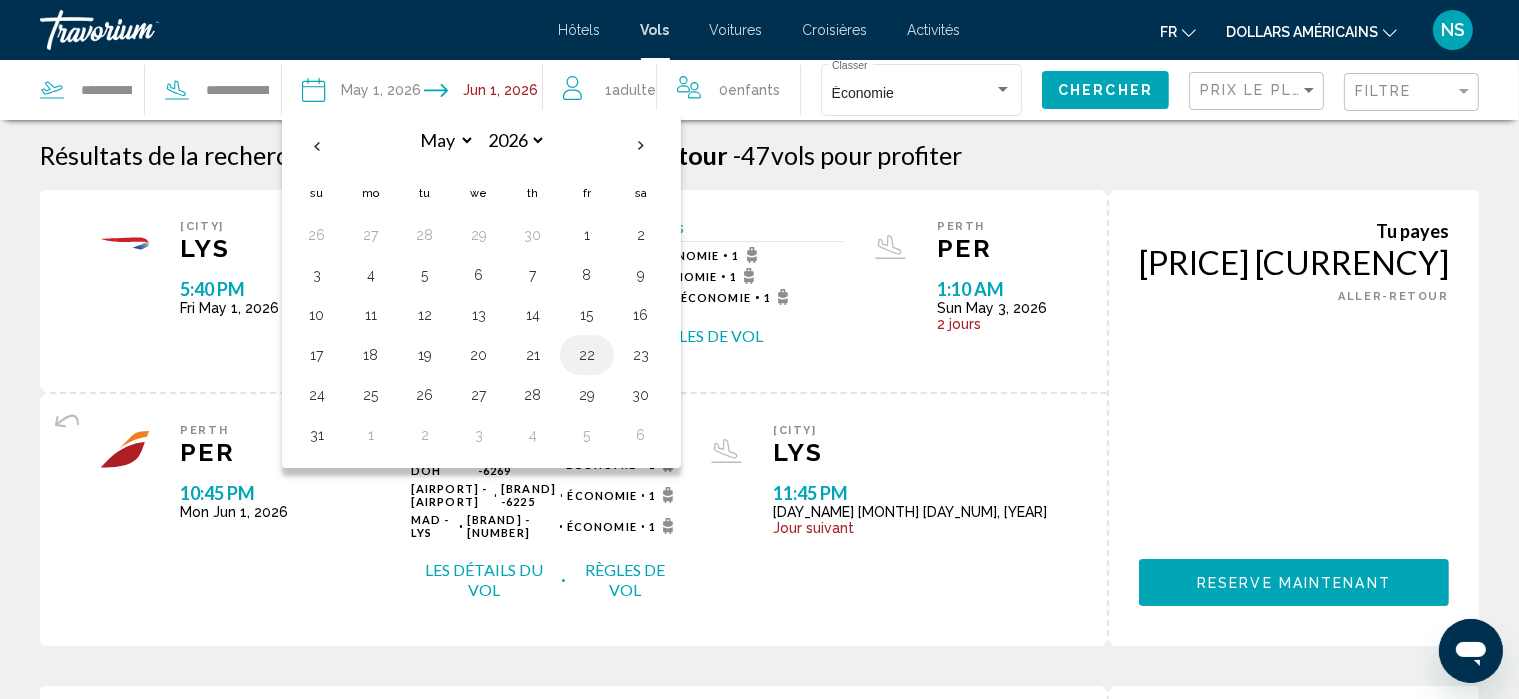 click on "22" at bounding box center [587, 355] 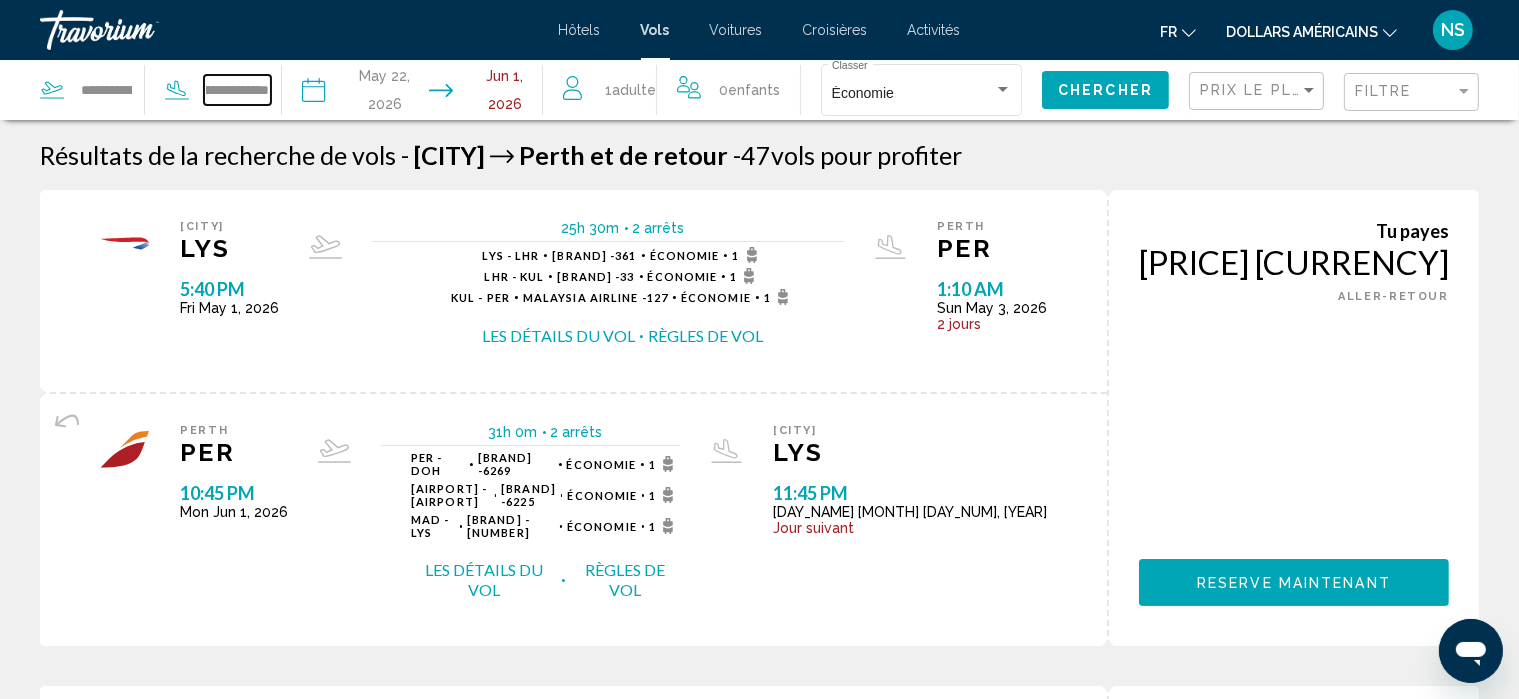 scroll, scrollTop: 0, scrollLeft: 195, axis: horizontal 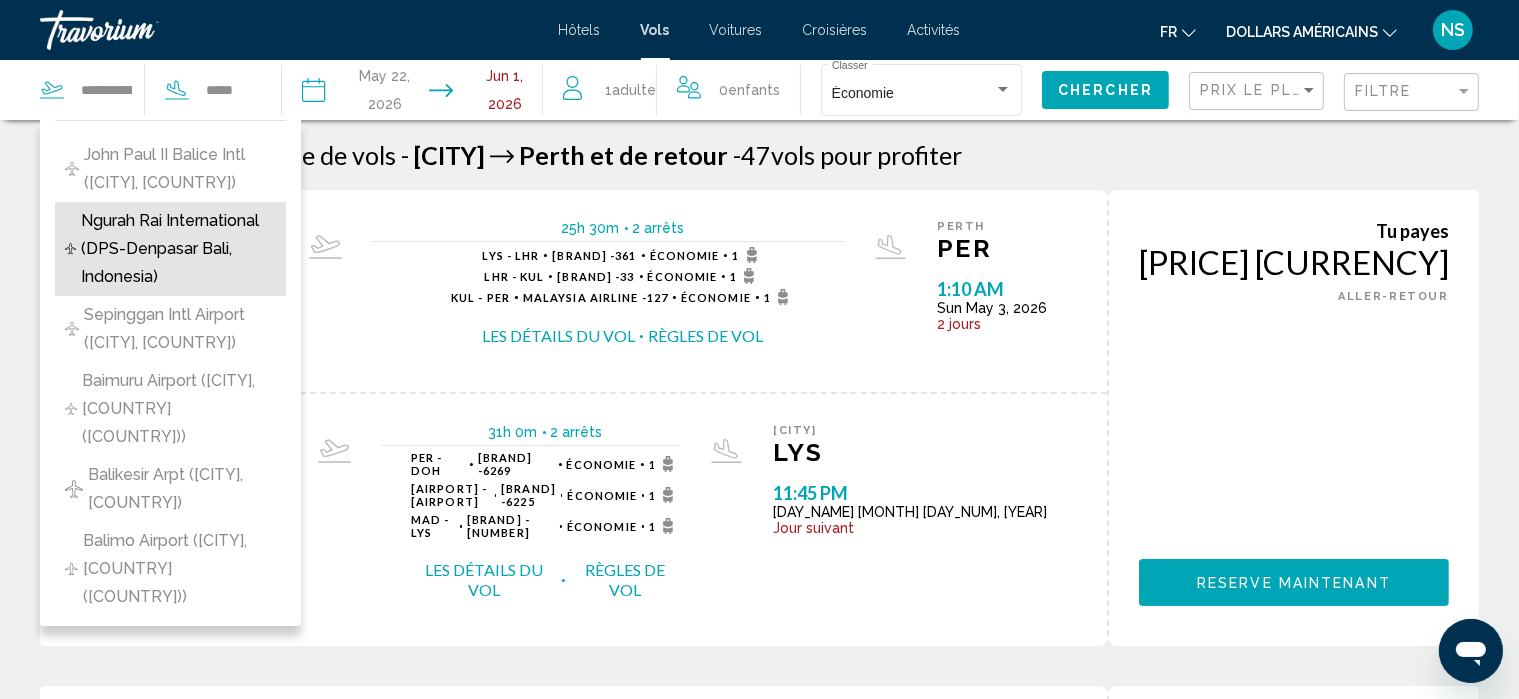 click on "Ngurah Rai International (DPS-Denpasar Bali, Indonesia)" at bounding box center [179, 169] 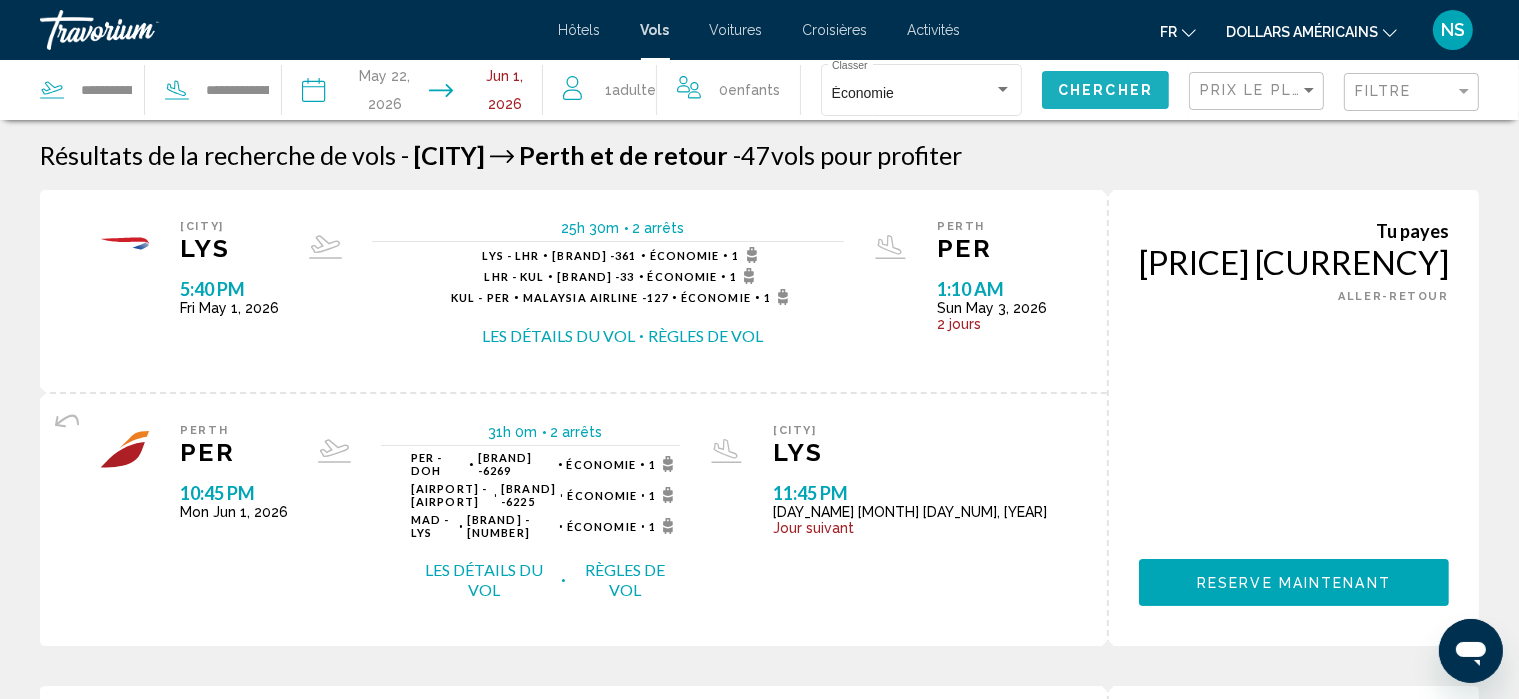 click on "Chercher" at bounding box center [1105, 91] 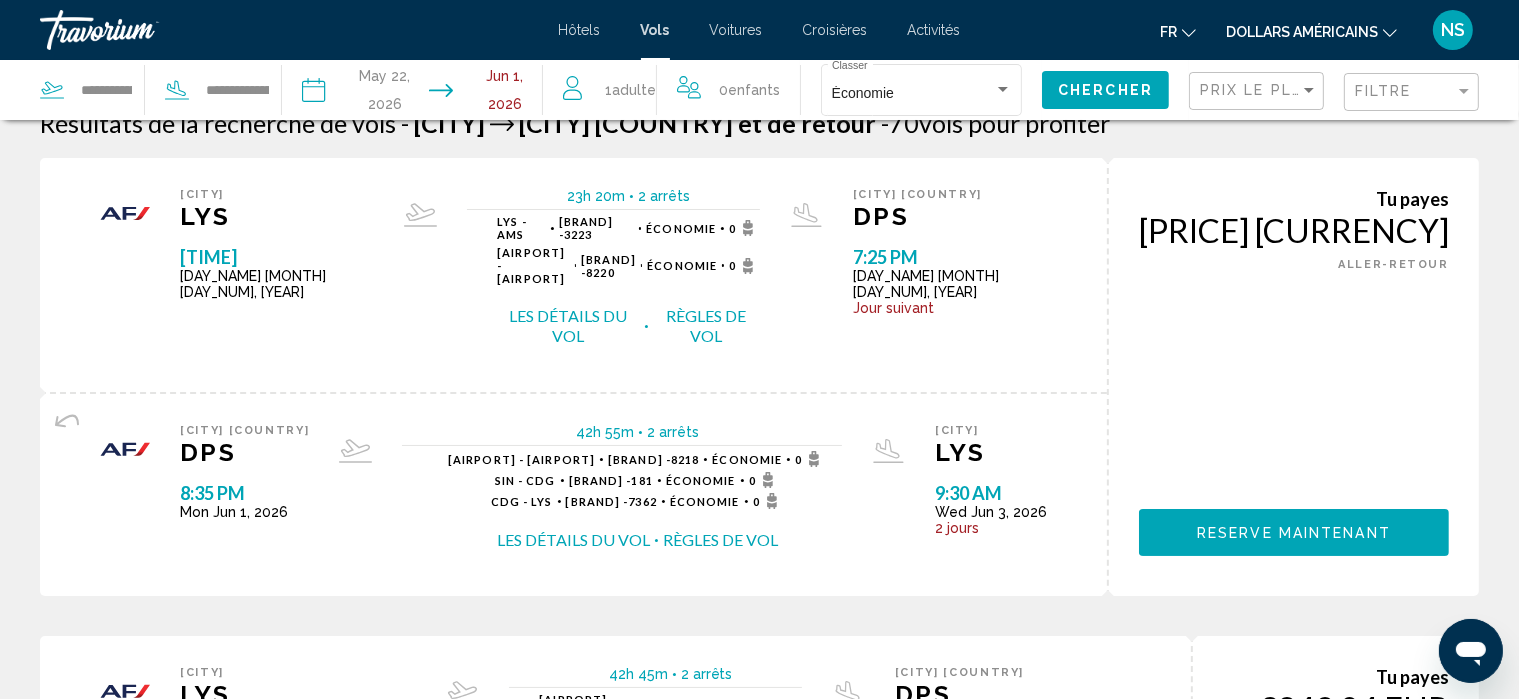 scroll, scrollTop: 0, scrollLeft: 0, axis: both 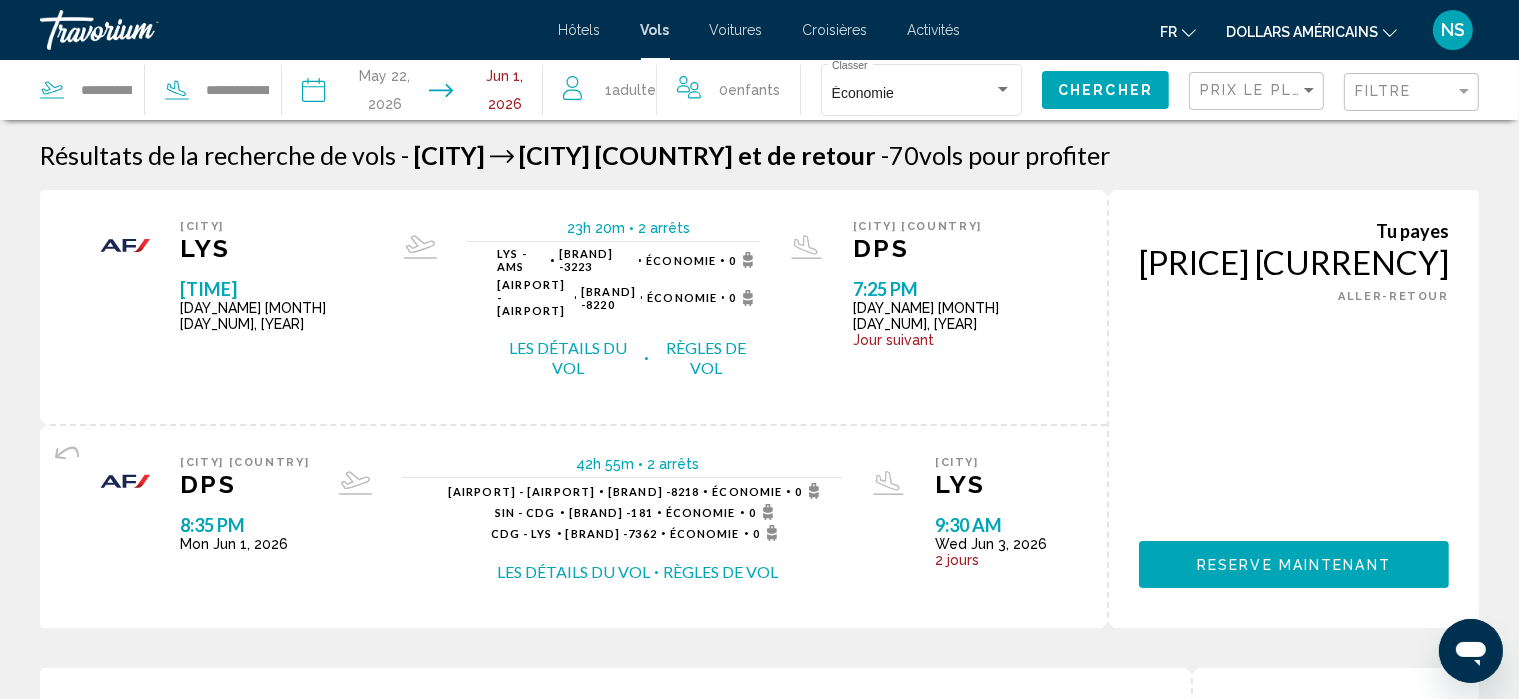 click on "**********" at bounding box center [92, 90] 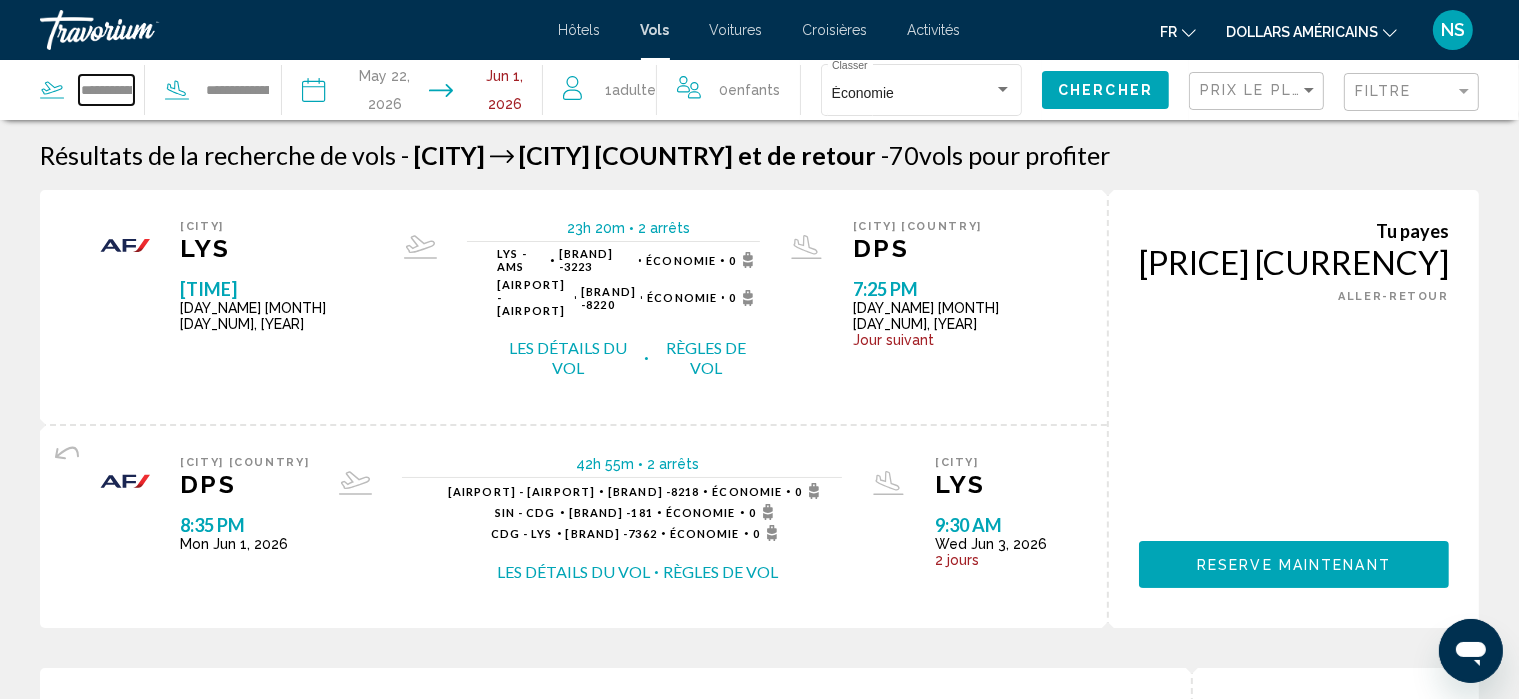 click on "**********" at bounding box center [106, 90] 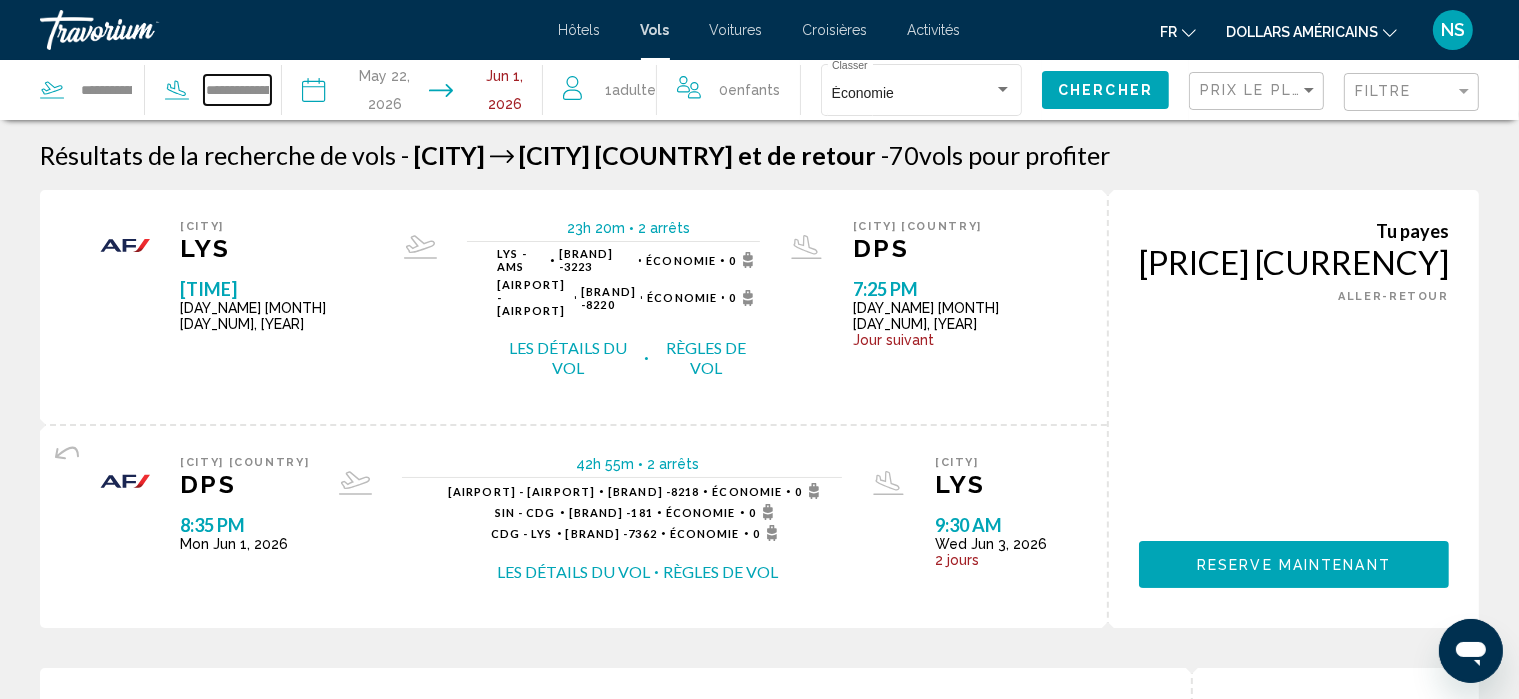 click on "**********" at bounding box center (237, 90) 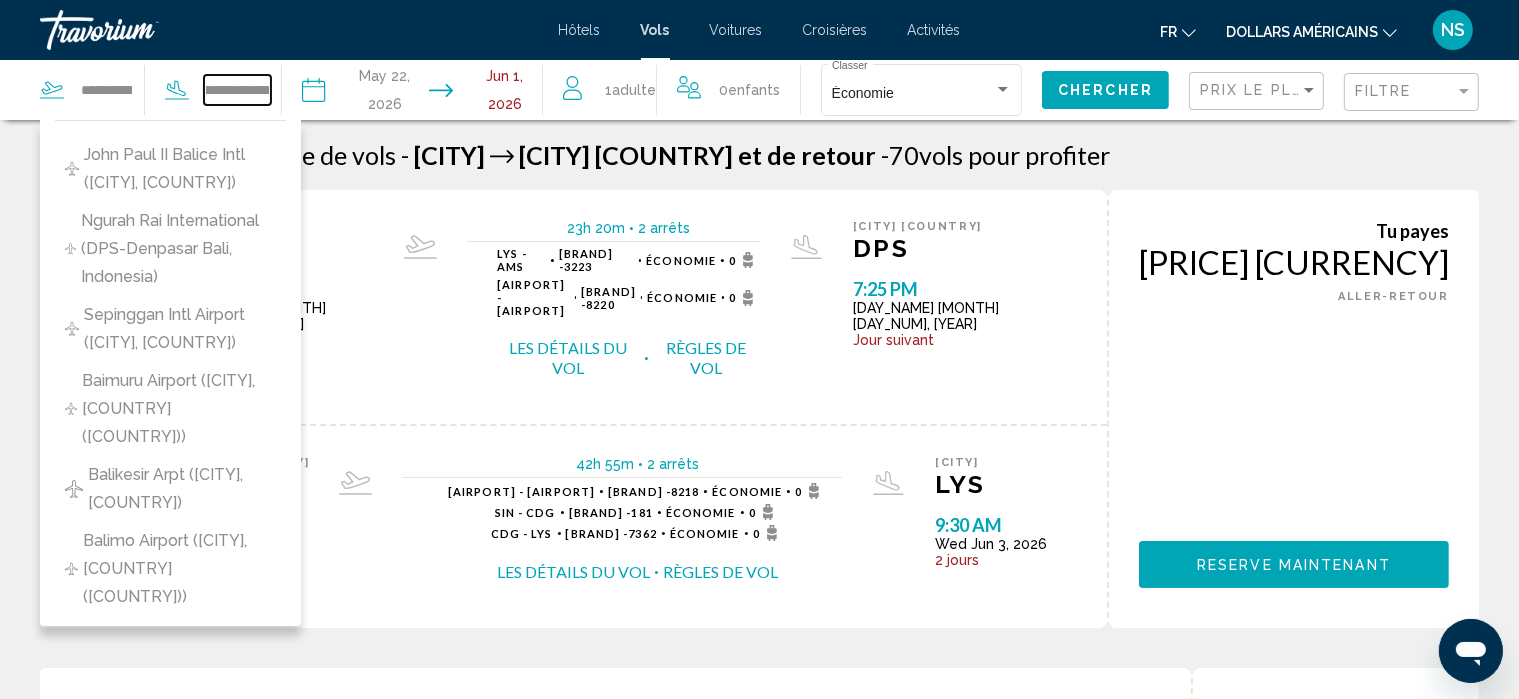 scroll, scrollTop: 0, scrollLeft: 32, axis: horizontal 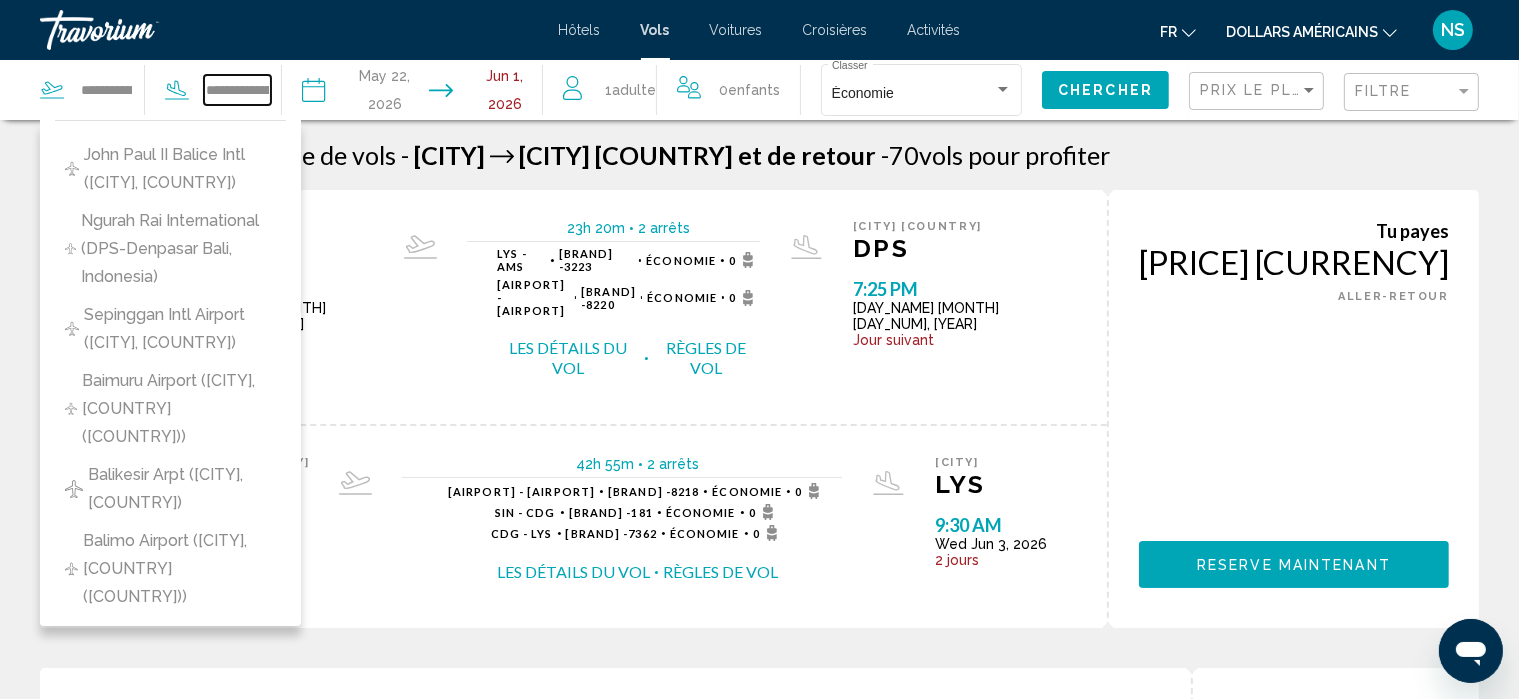 drag, startPoint x: 236, startPoint y: 86, endPoint x: 207, endPoint y: 80, distance: 29.614185 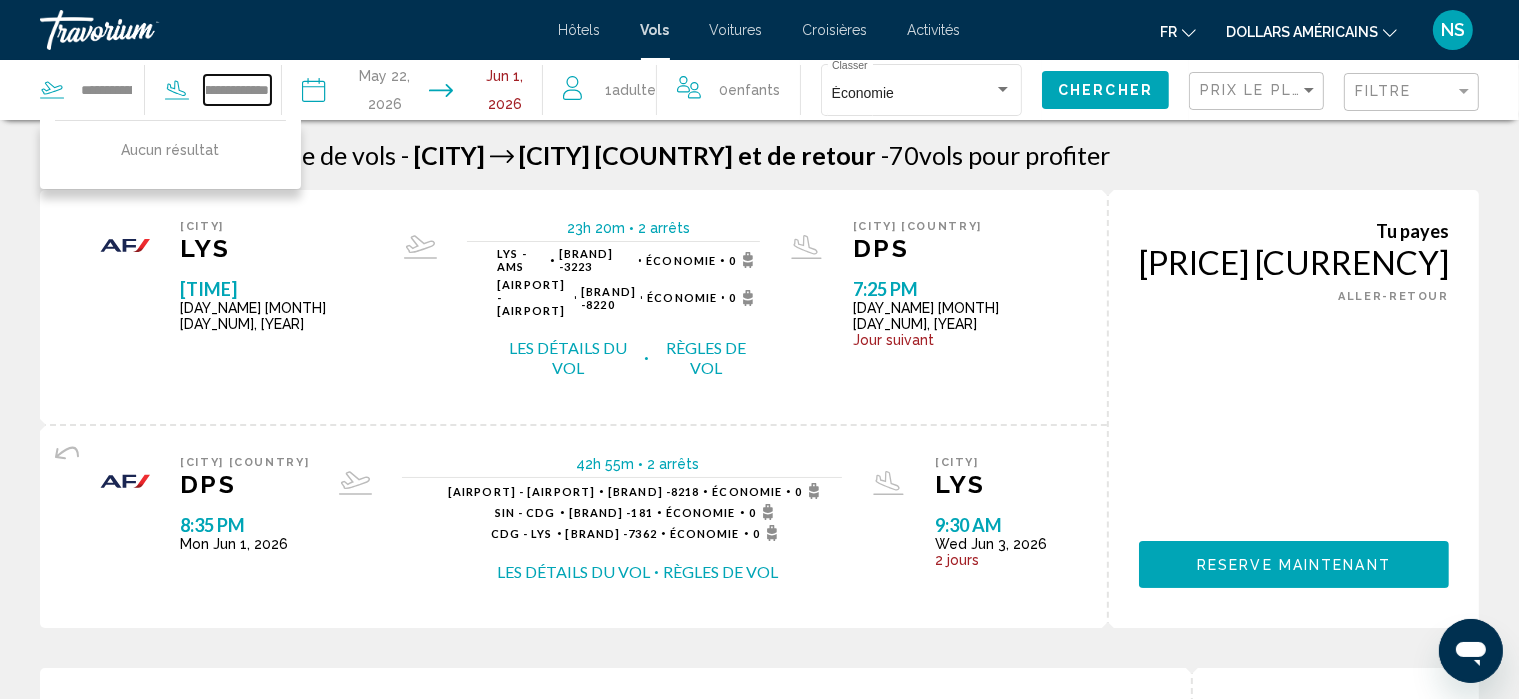 scroll, scrollTop: 0, scrollLeft: 296, axis: horizontal 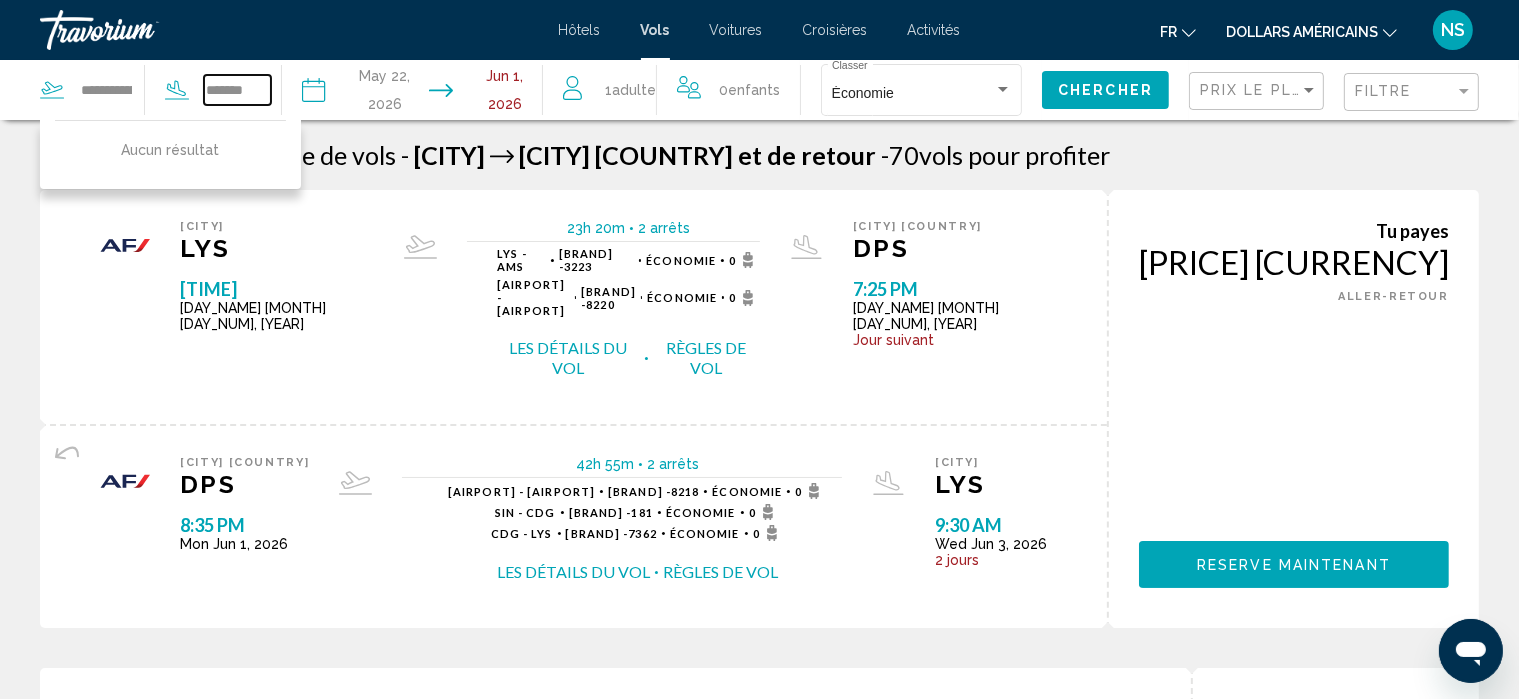 type on "*******" 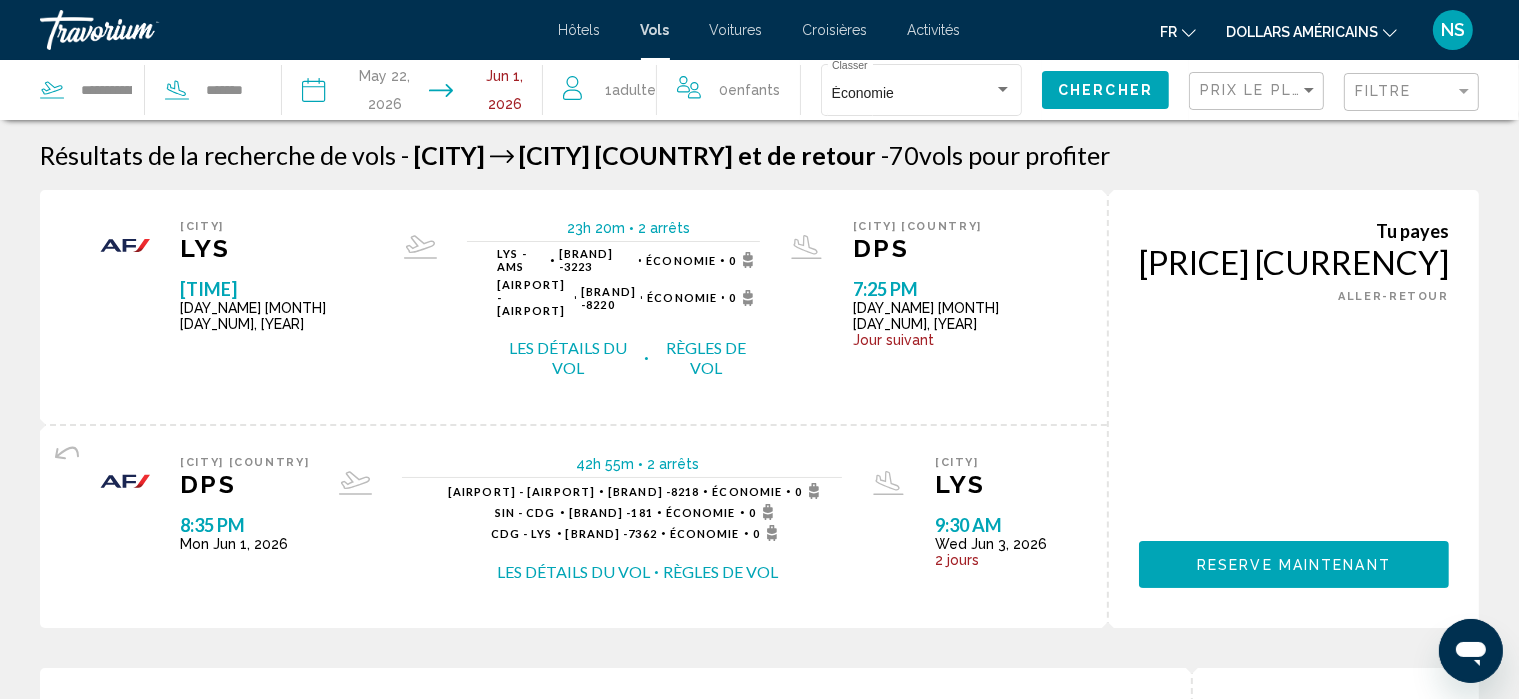 click on "**********" at bounding box center (361, 93) 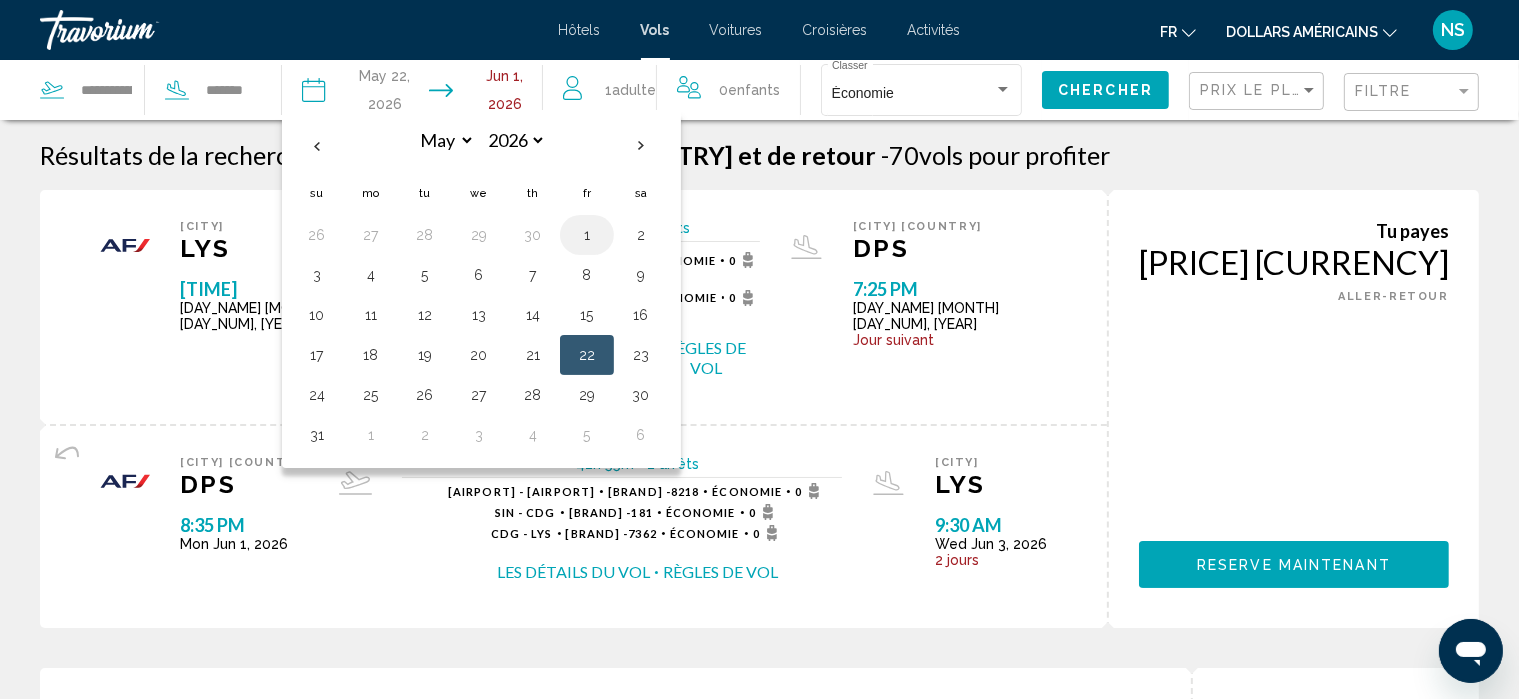 click on "1" at bounding box center [587, 235] 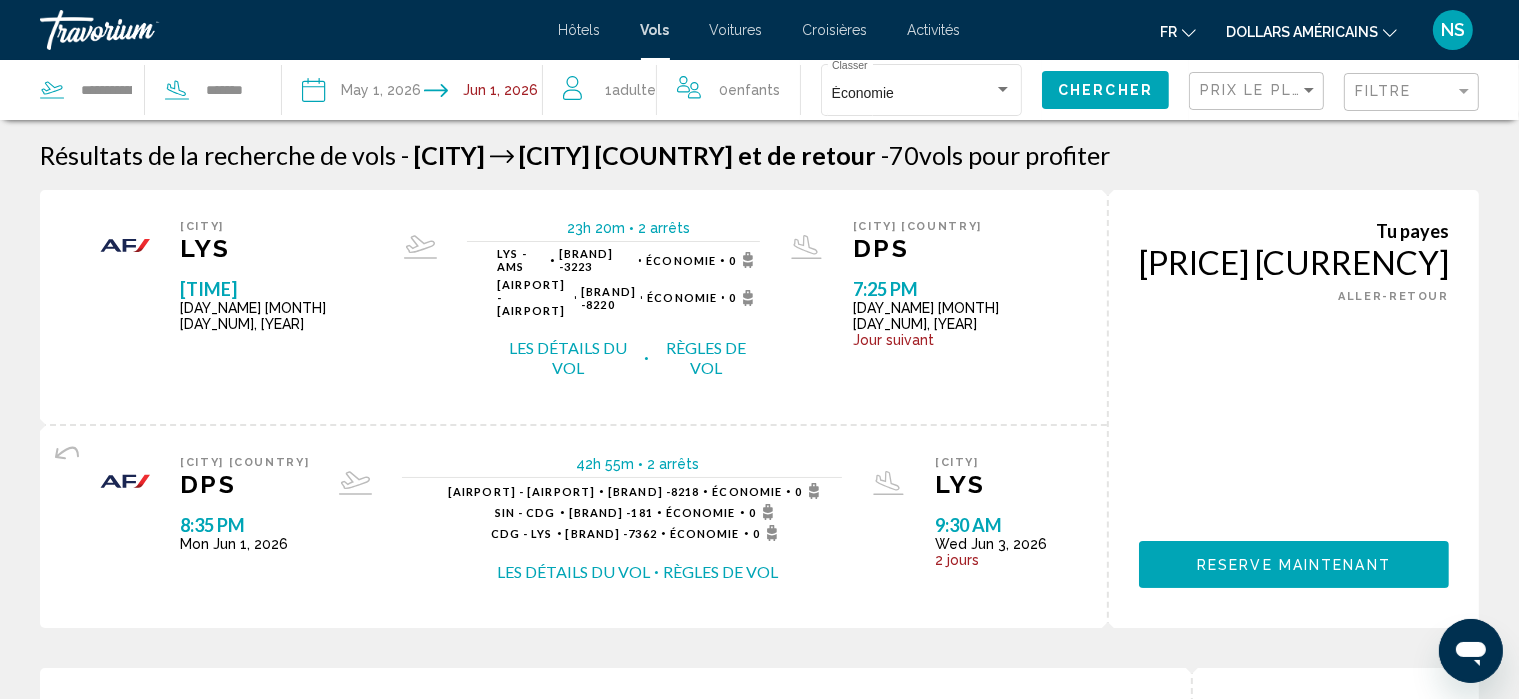 click at bounding box center [486, 93] 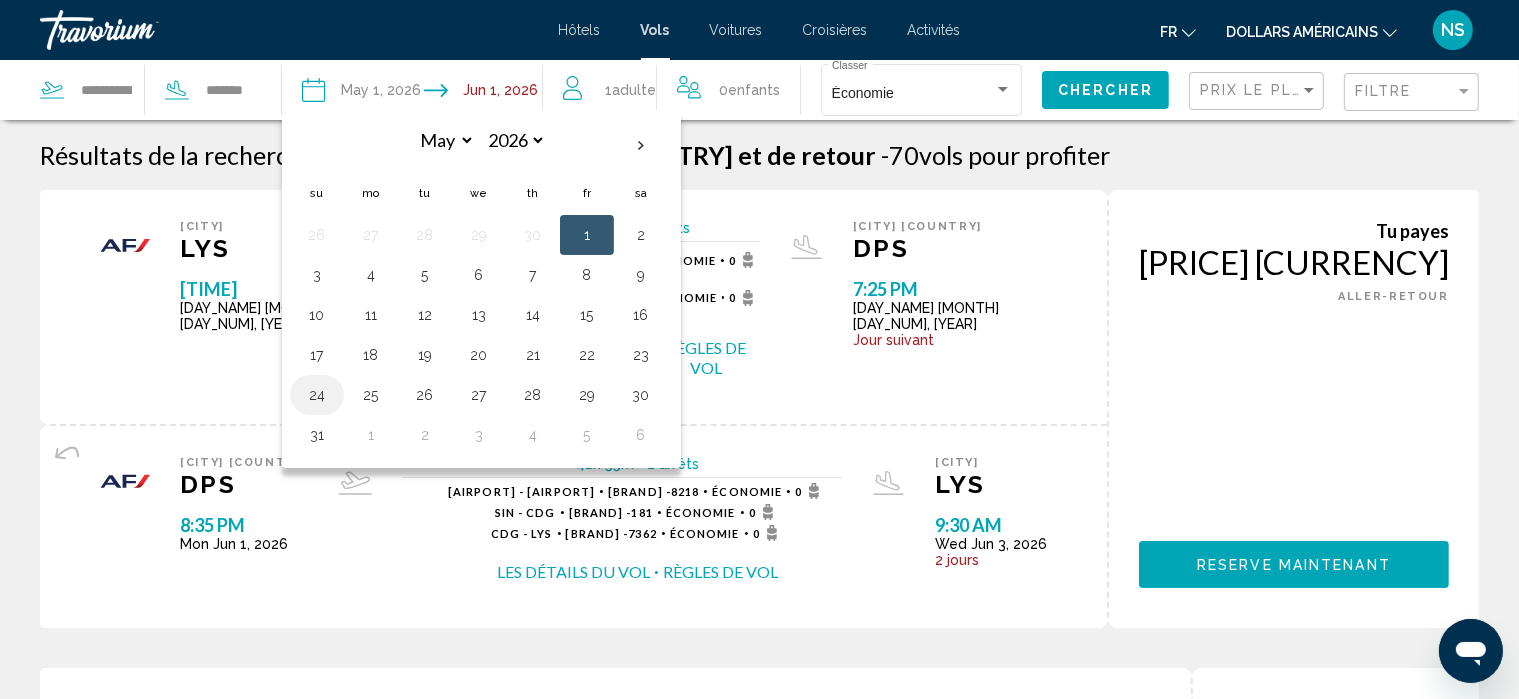 click on "24" at bounding box center [317, 395] 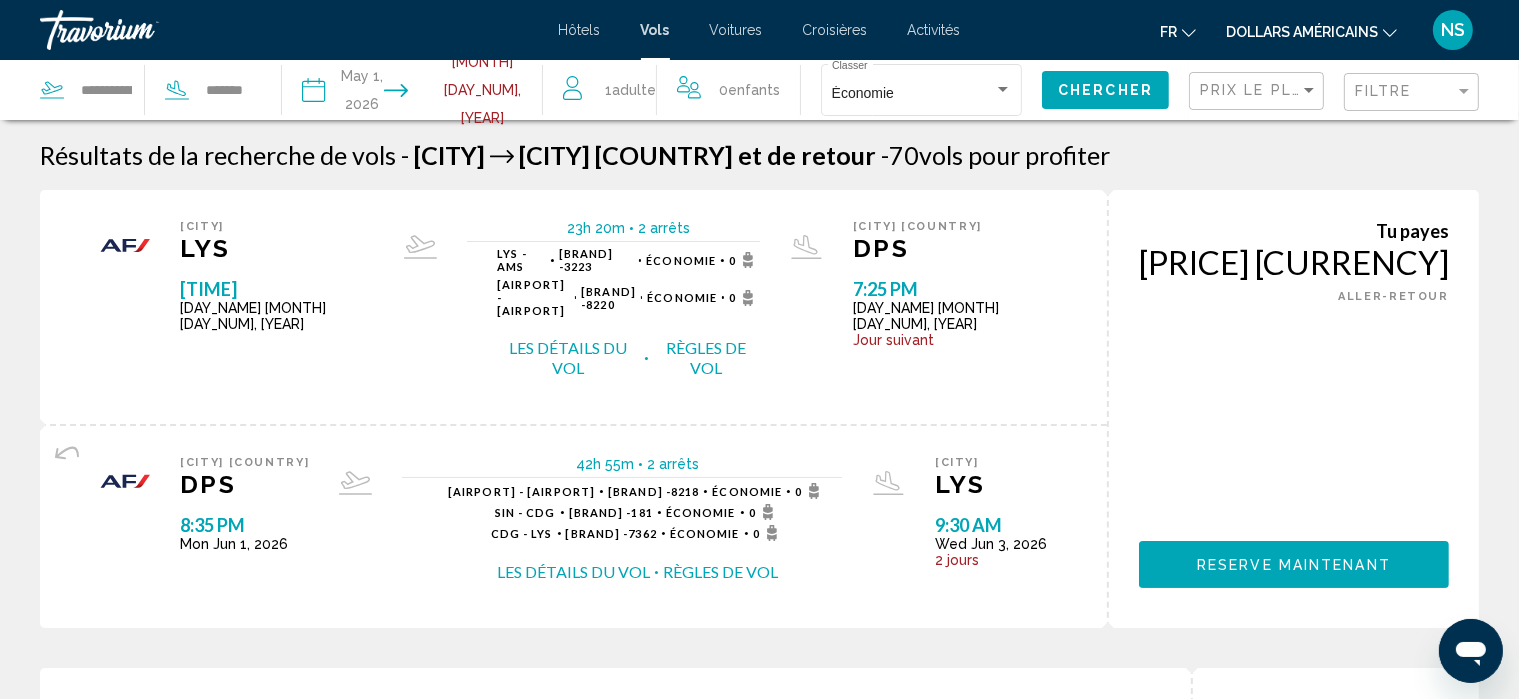 click on "1  Adulte Adultes" at bounding box center (630, 90) 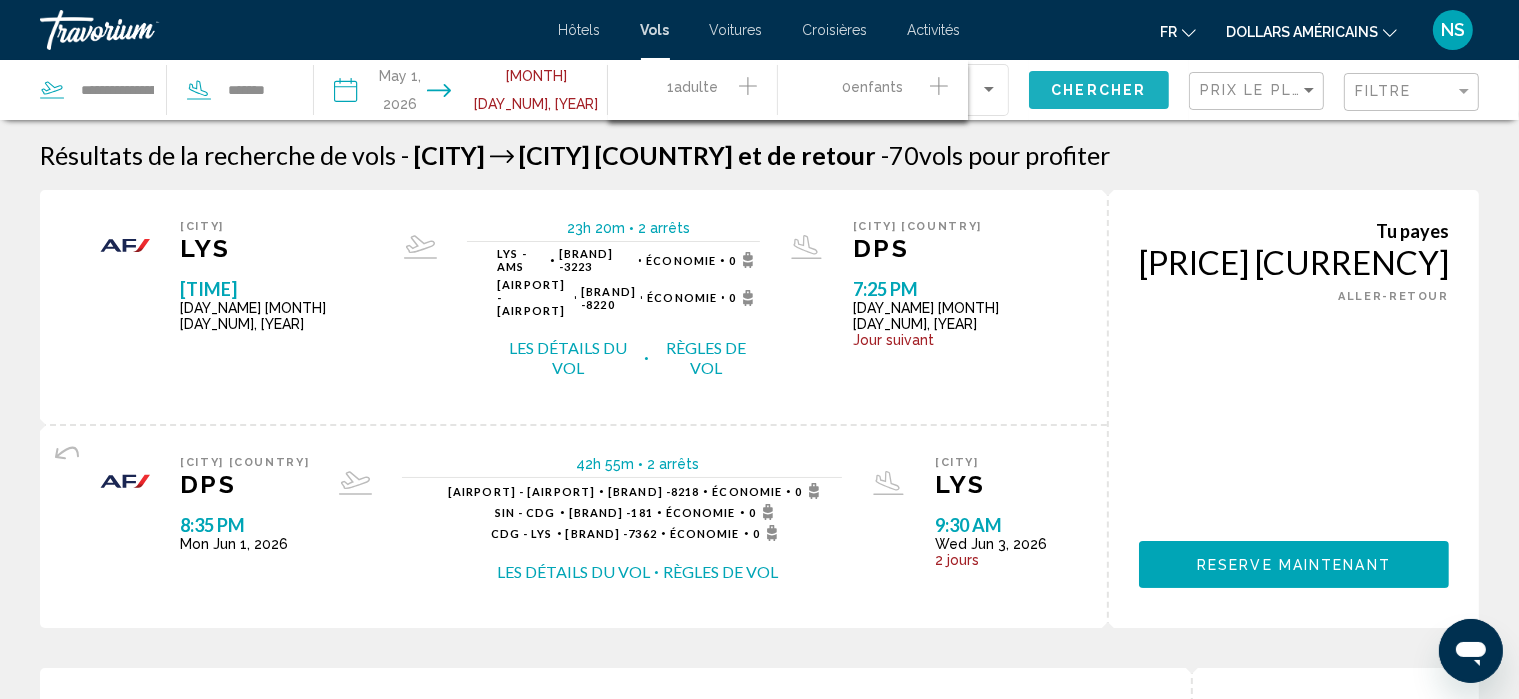 click on "Chercher" at bounding box center (1099, 89) 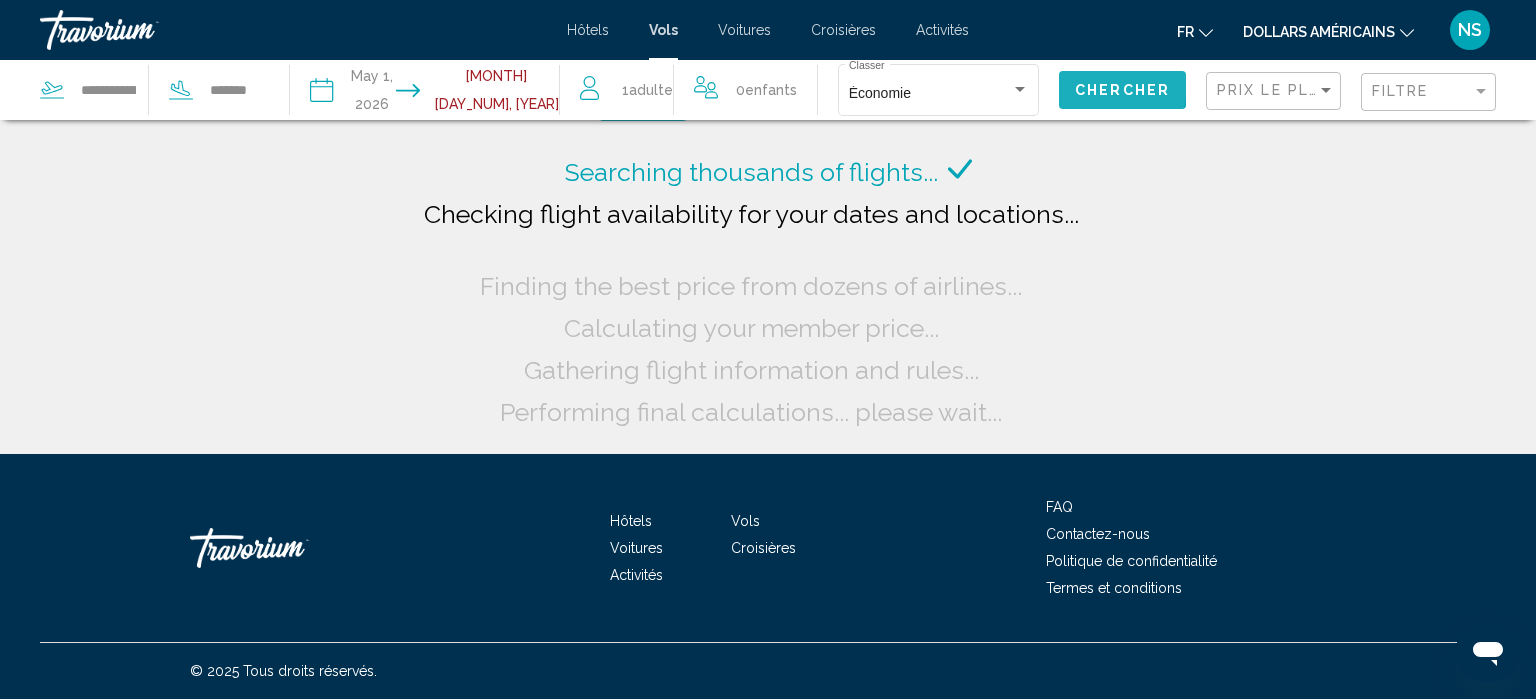click on "Chercher" at bounding box center (1122, 91) 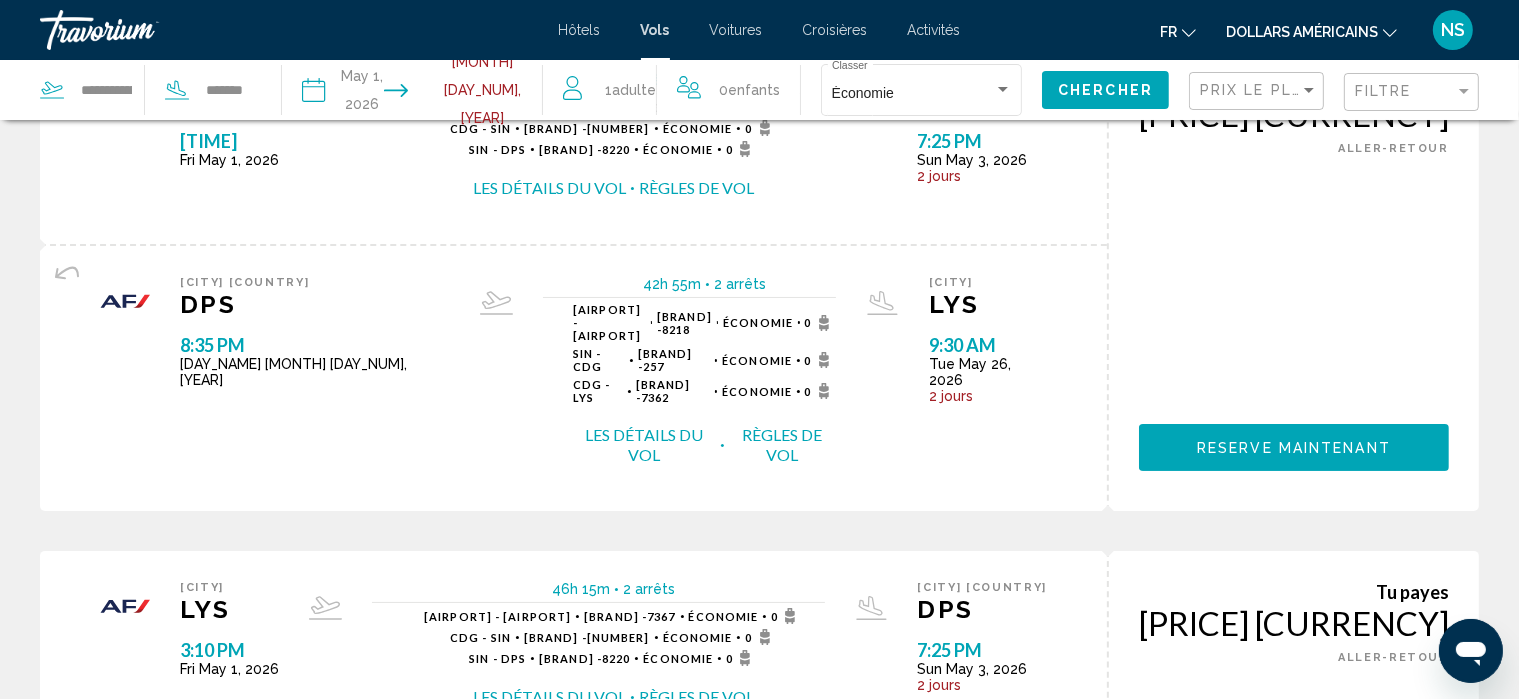 scroll, scrollTop: 0, scrollLeft: 0, axis: both 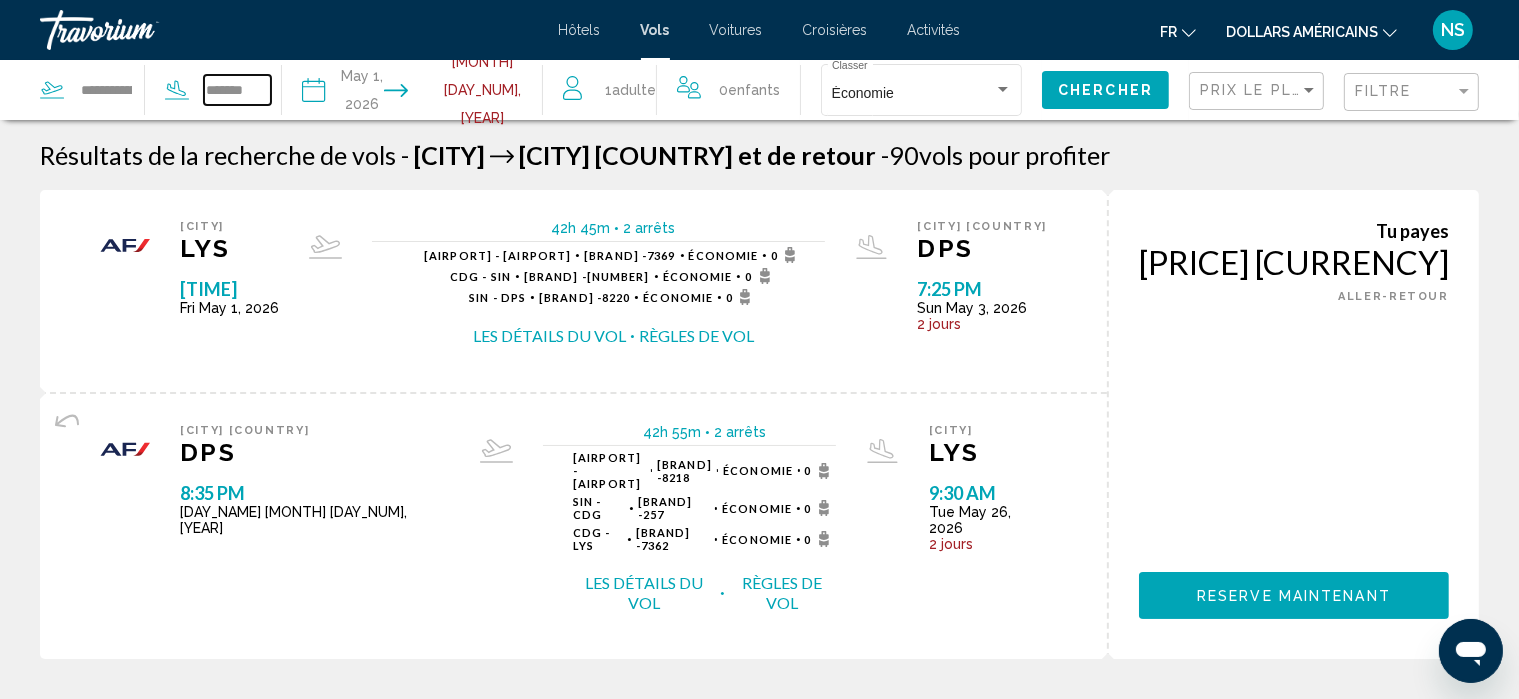 click on "*******" at bounding box center (237, 90) 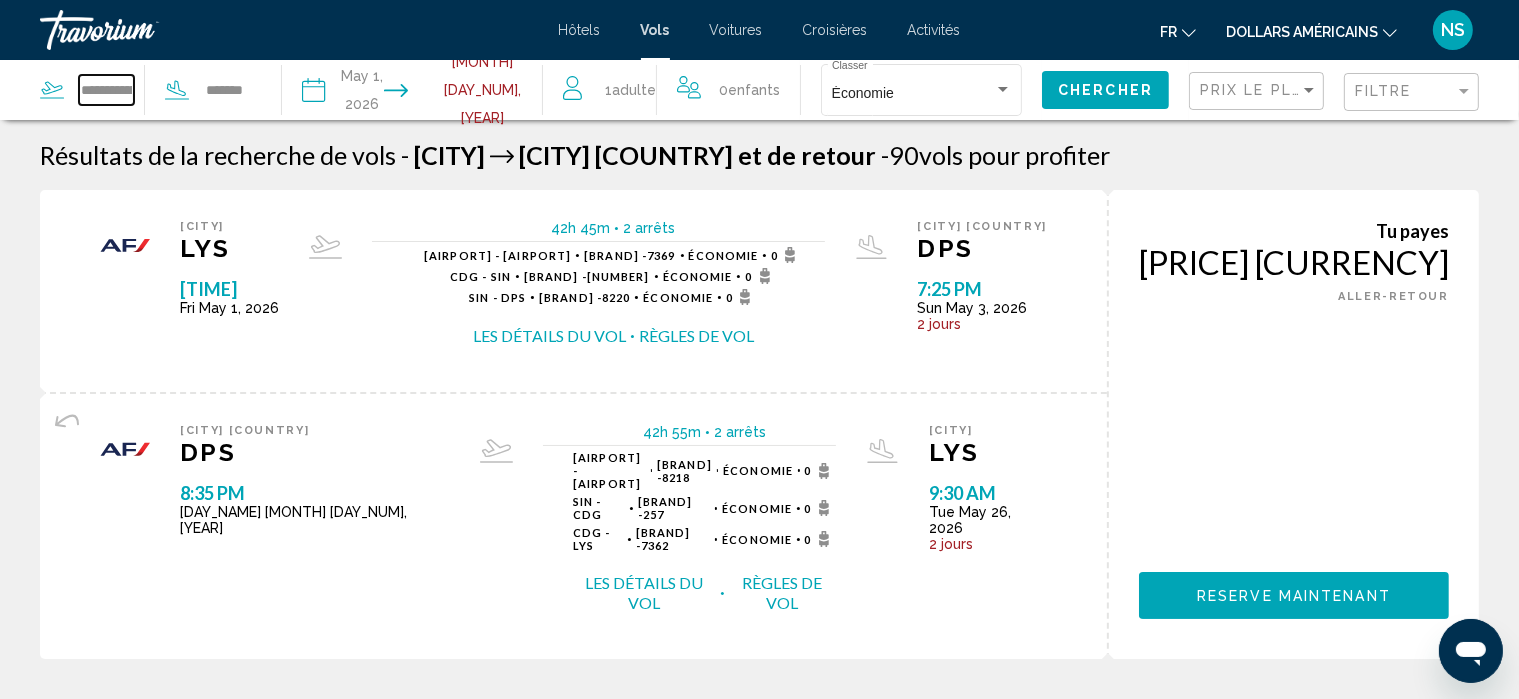 click on "**********" at bounding box center (106, 90) 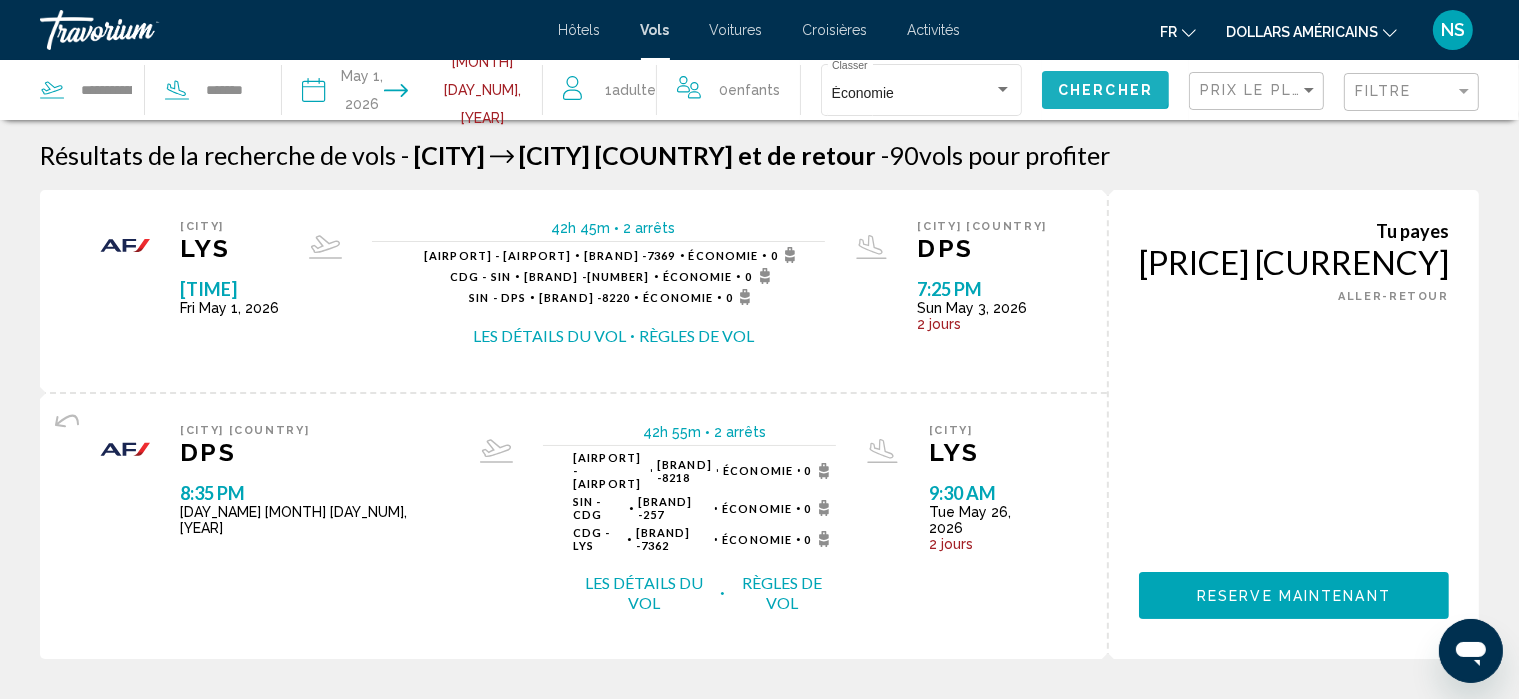 click on "Chercher" at bounding box center (1105, 89) 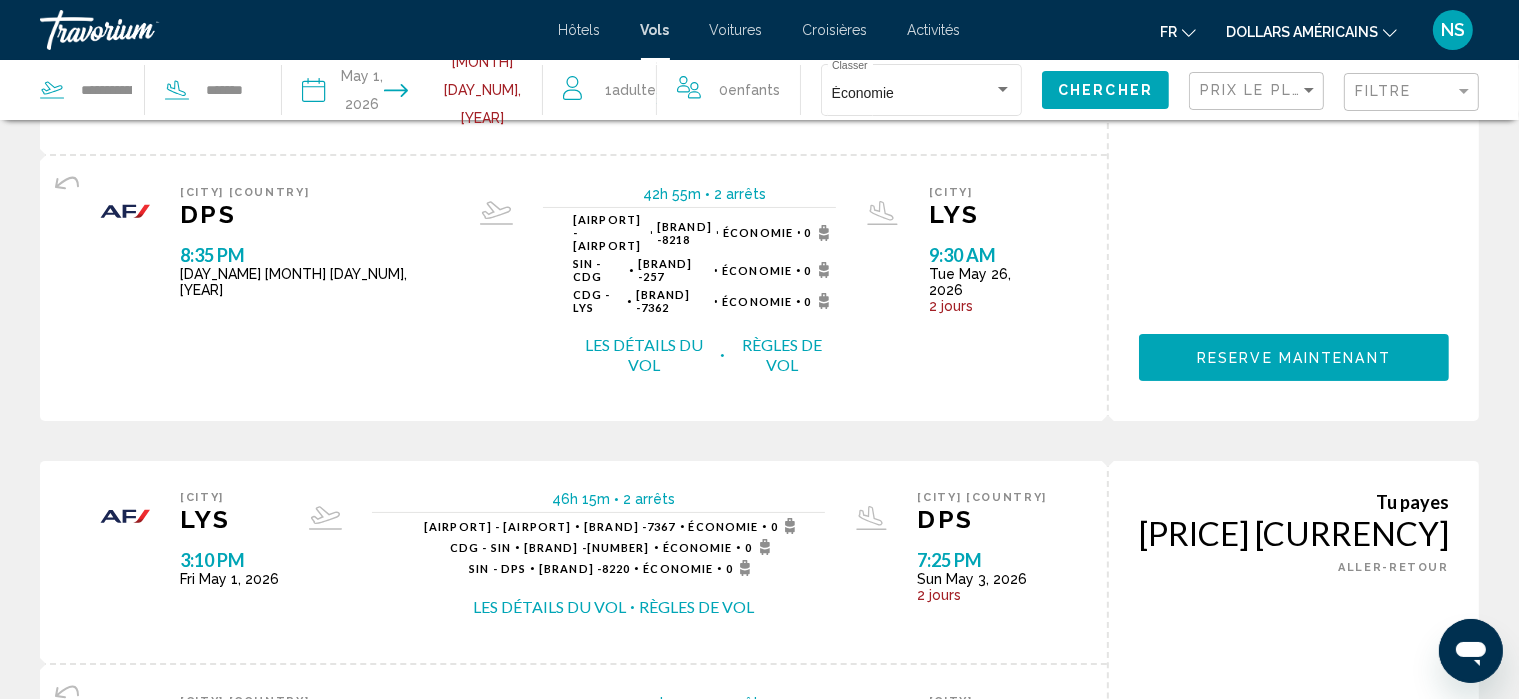 scroll, scrollTop: 0, scrollLeft: 0, axis: both 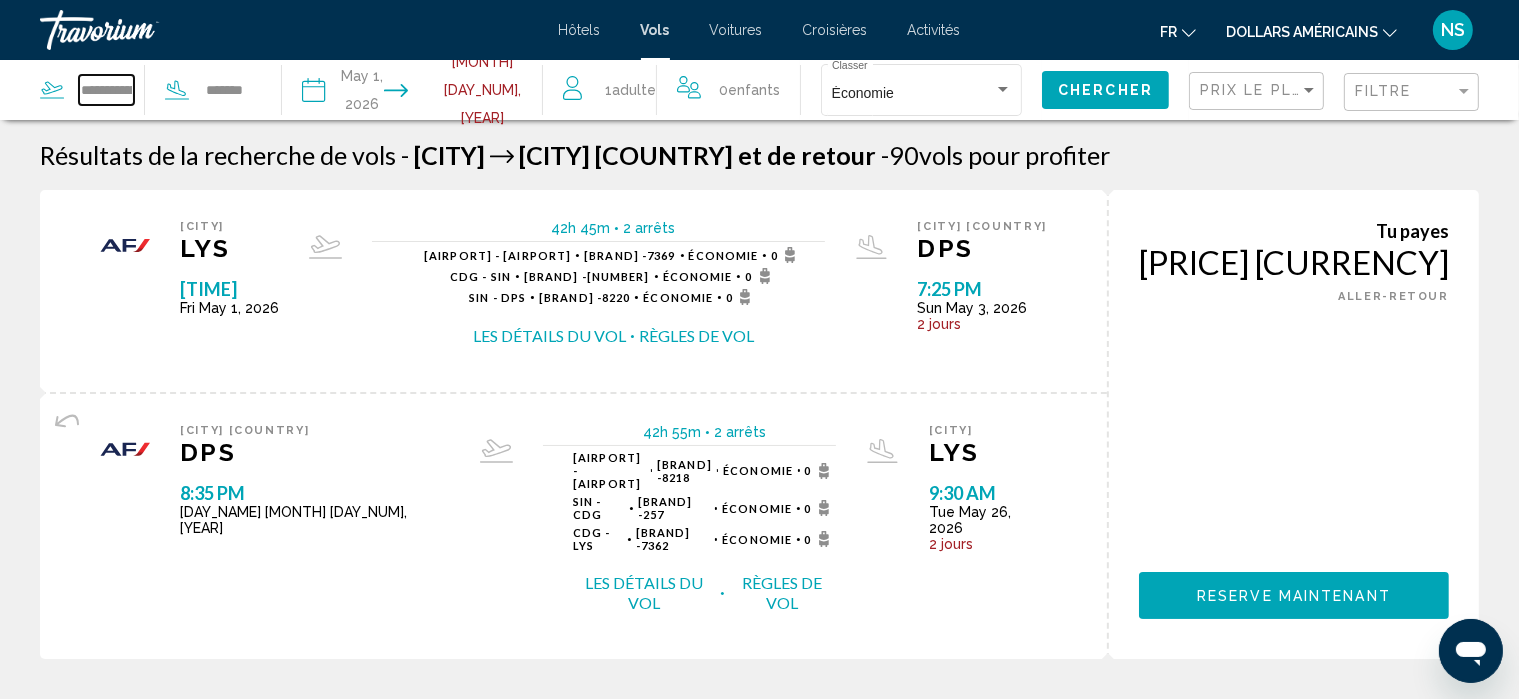 click on "**********" at bounding box center (106, 90) 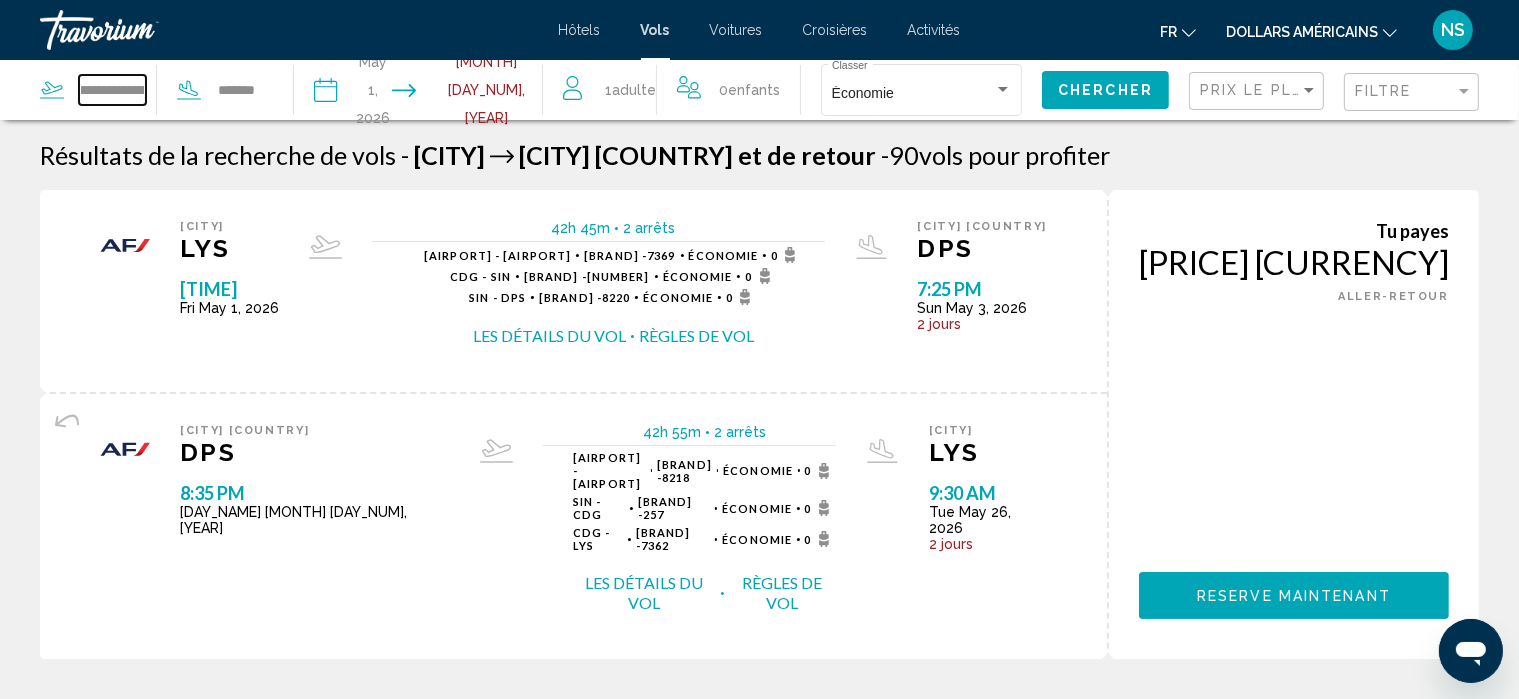 scroll, scrollTop: 0, scrollLeft: 11, axis: horizontal 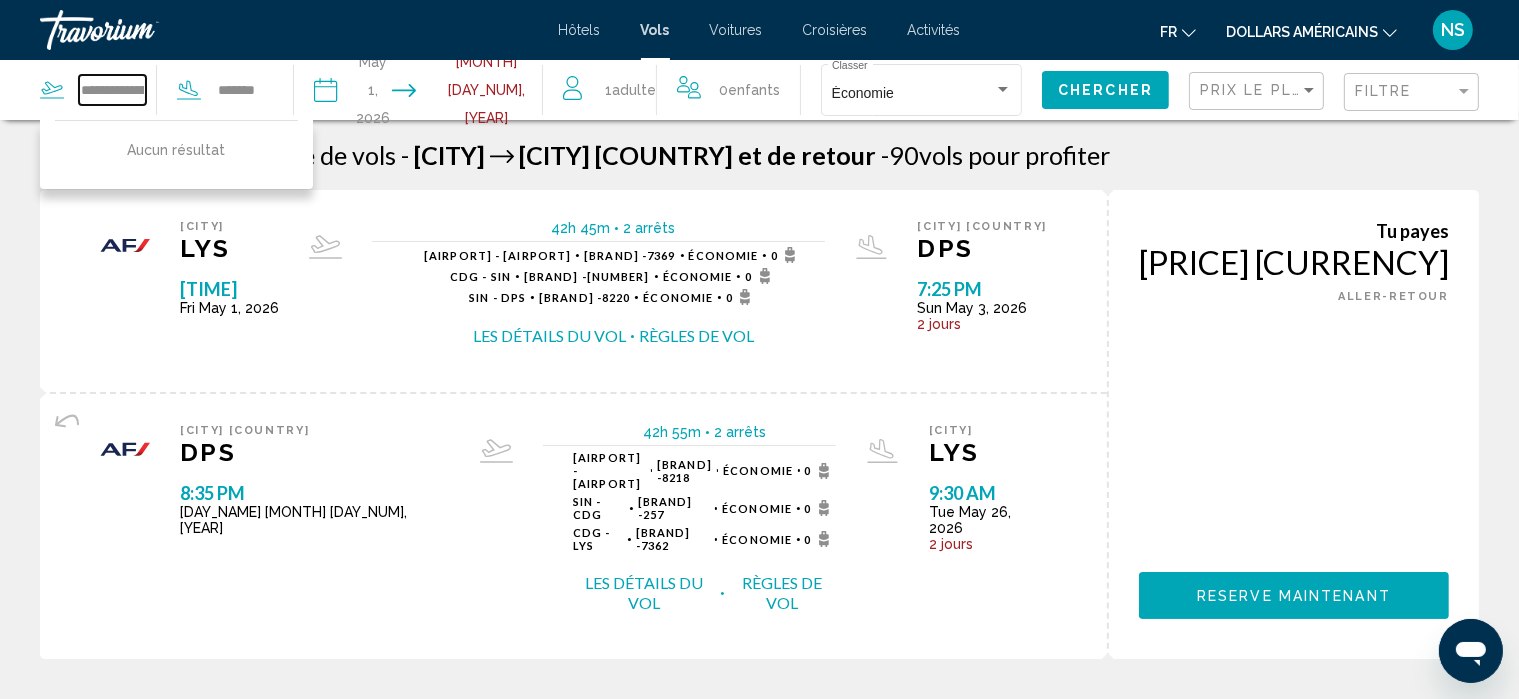 drag, startPoint x: 113, startPoint y: 87, endPoint x: 60, endPoint y: 79, distance: 53.600372 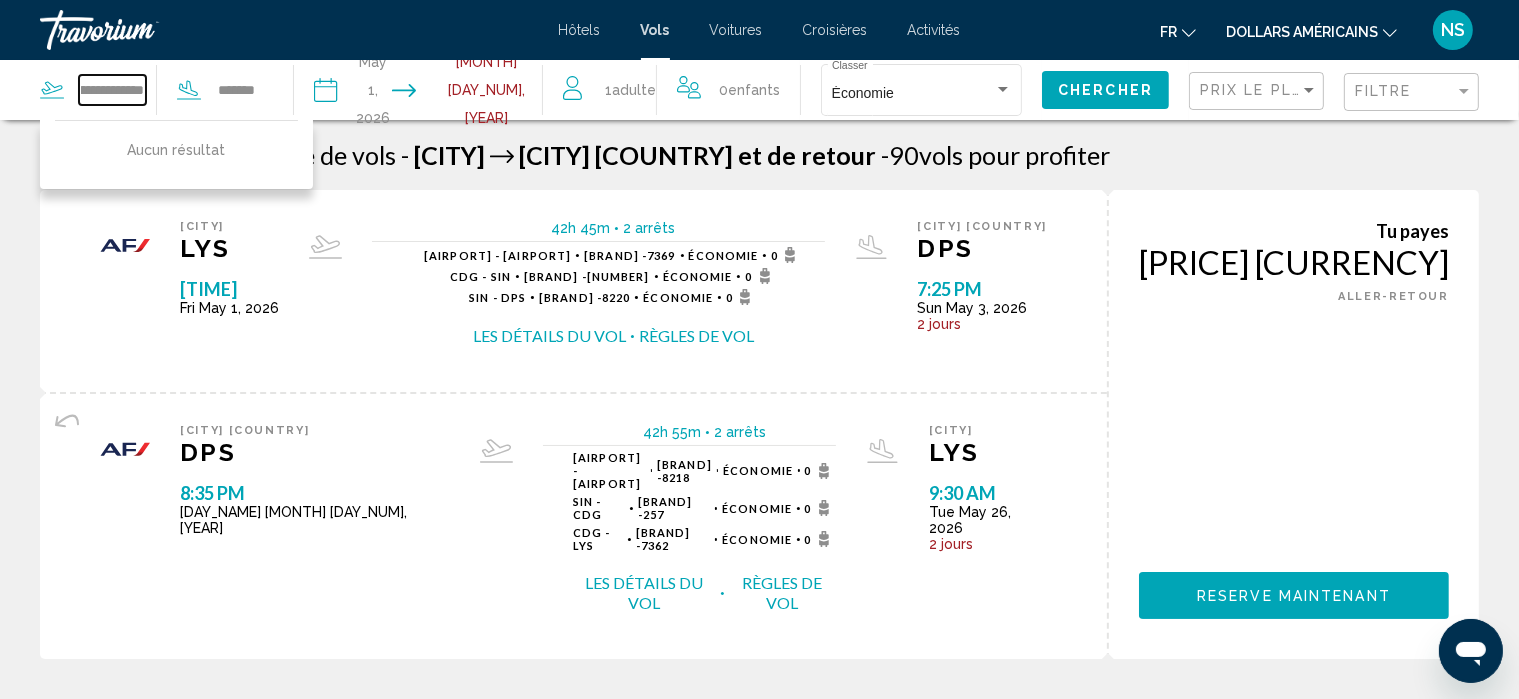 scroll, scrollTop: 0, scrollLeft: 195, axis: horizontal 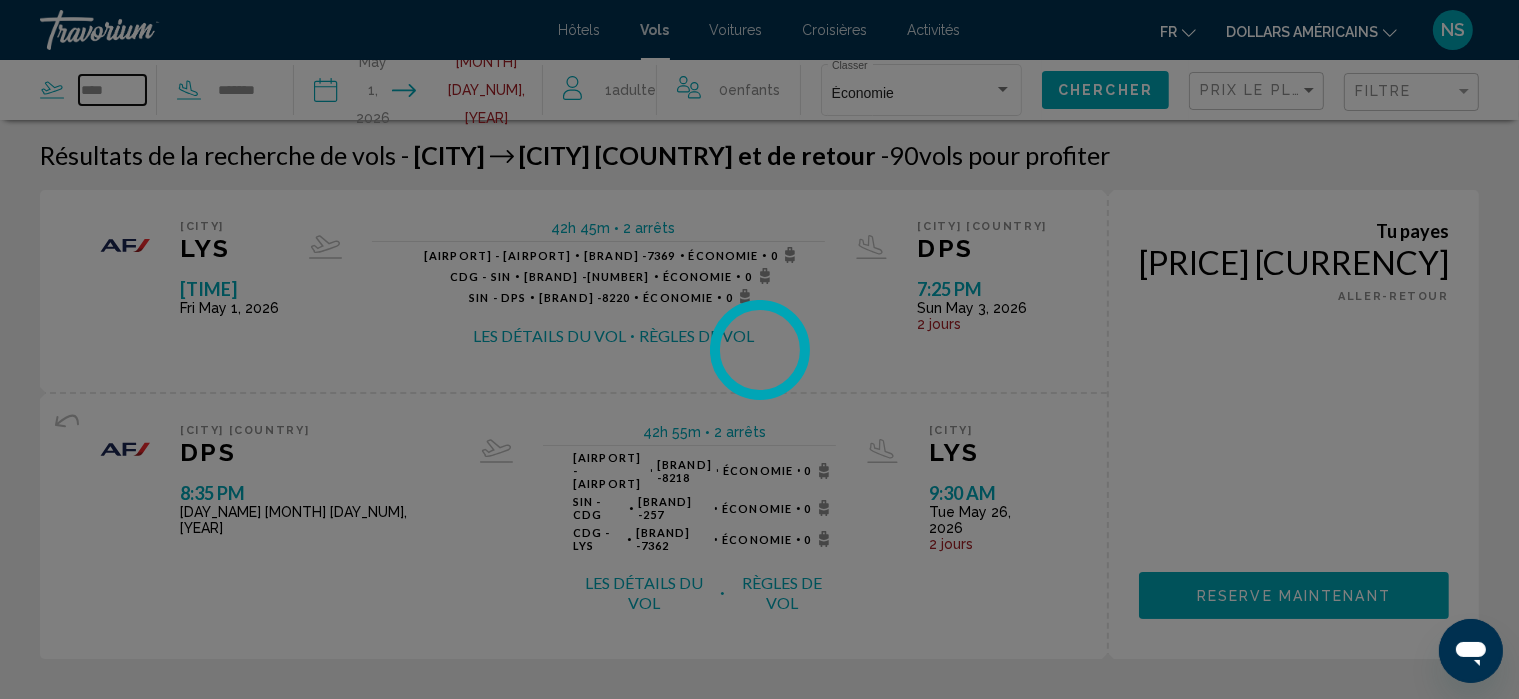 type on "****" 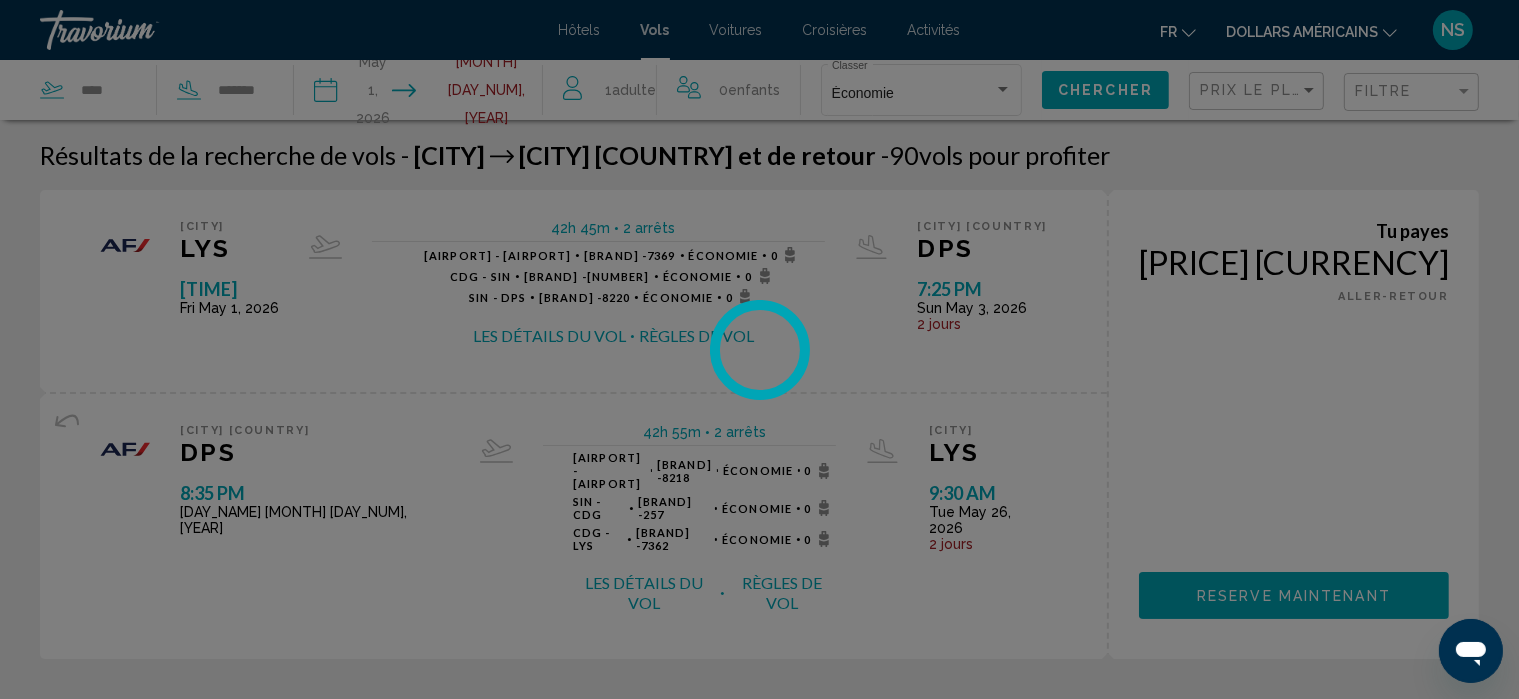 click at bounding box center [759, 349] 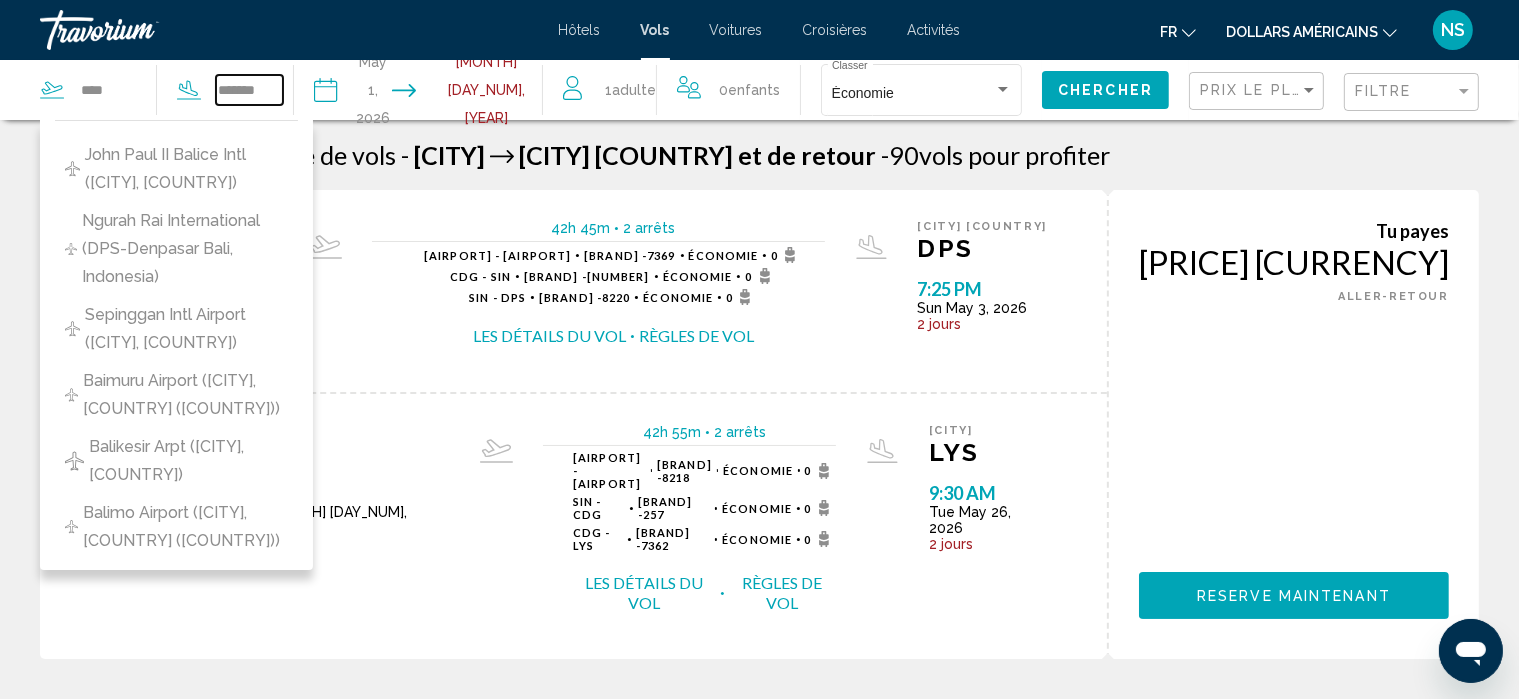 click on "*******" at bounding box center [249, 90] 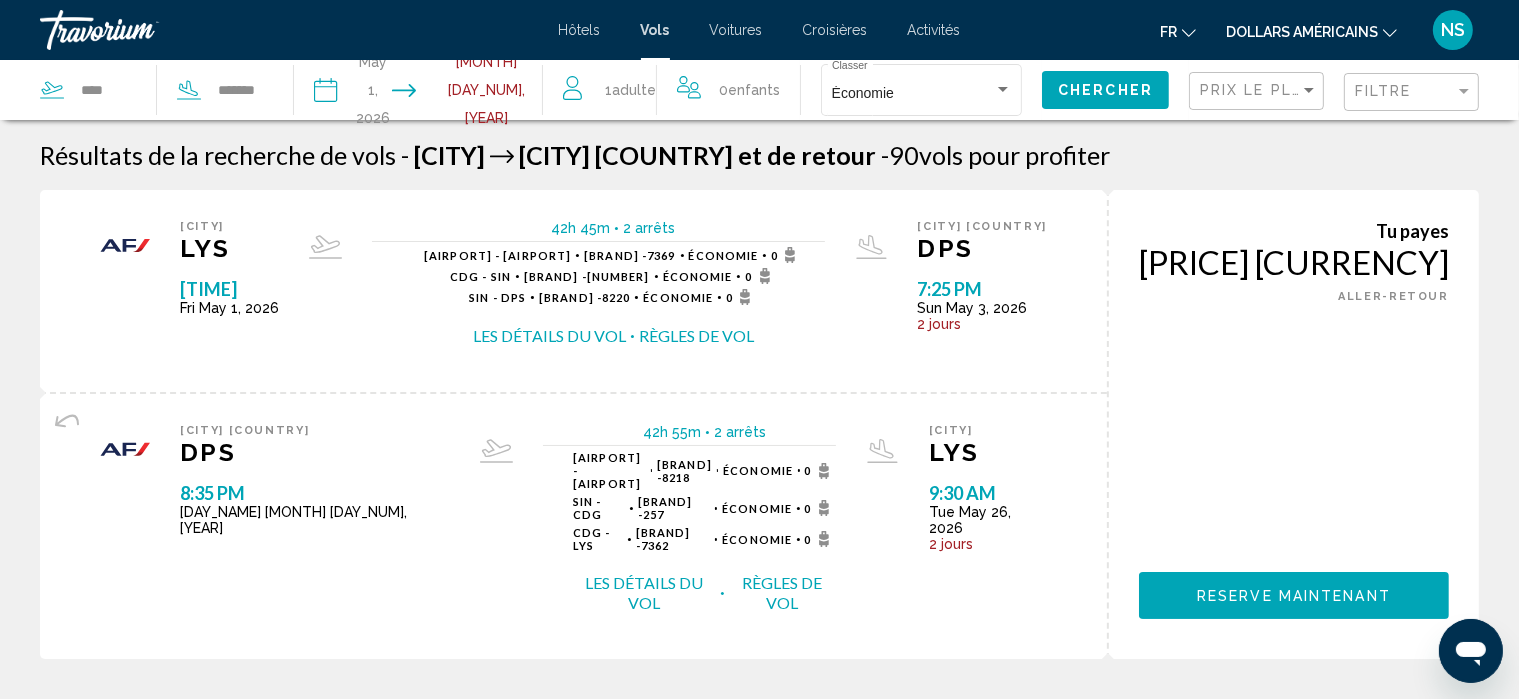click on "**********" at bounding box center [370, 93] 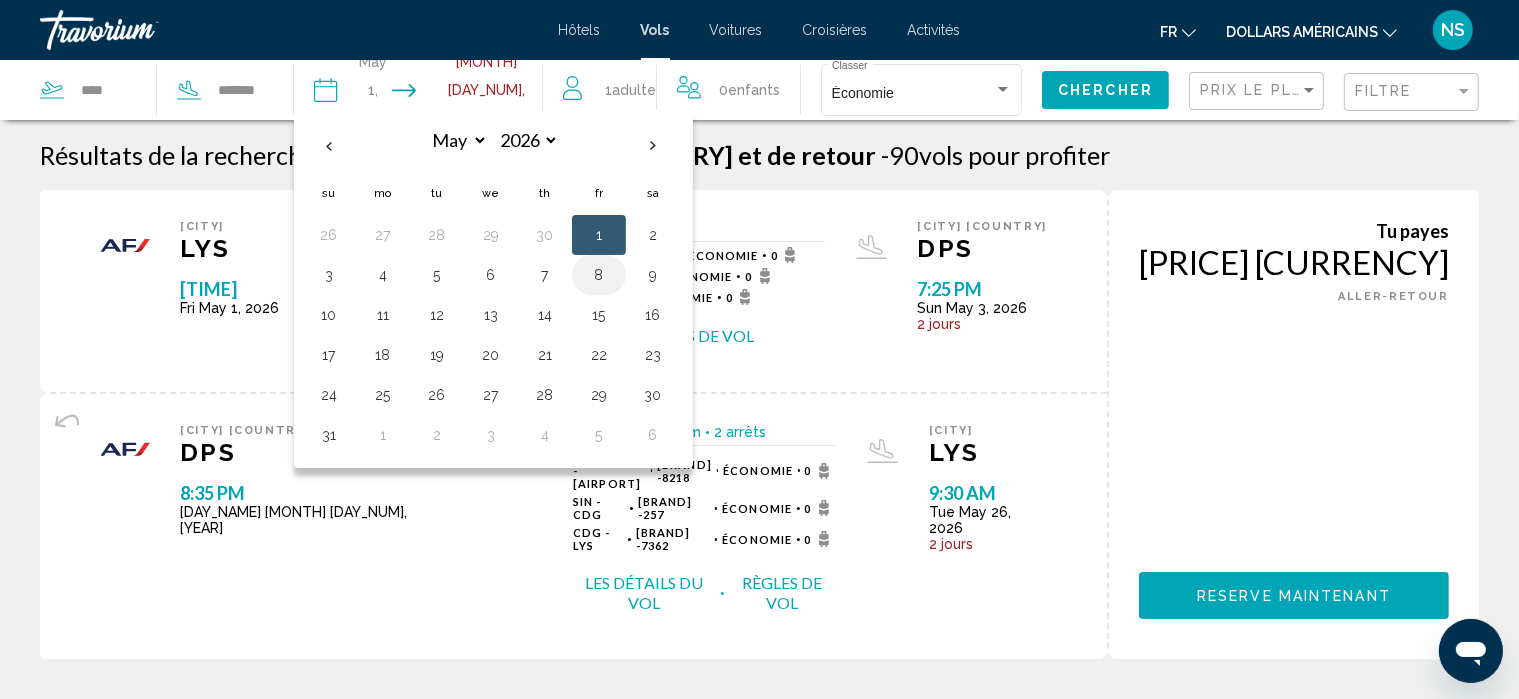 click on "8" at bounding box center (599, 275) 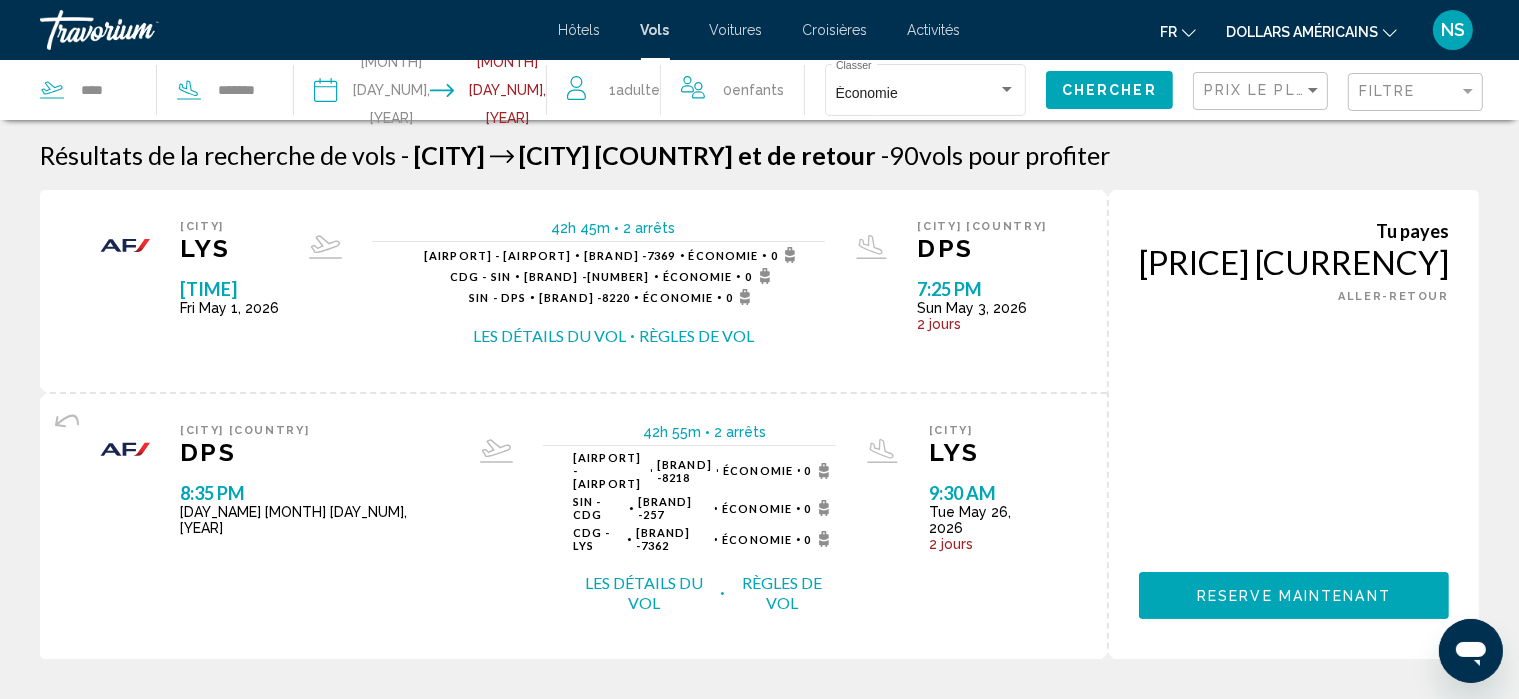 click at bounding box center [493, 93] 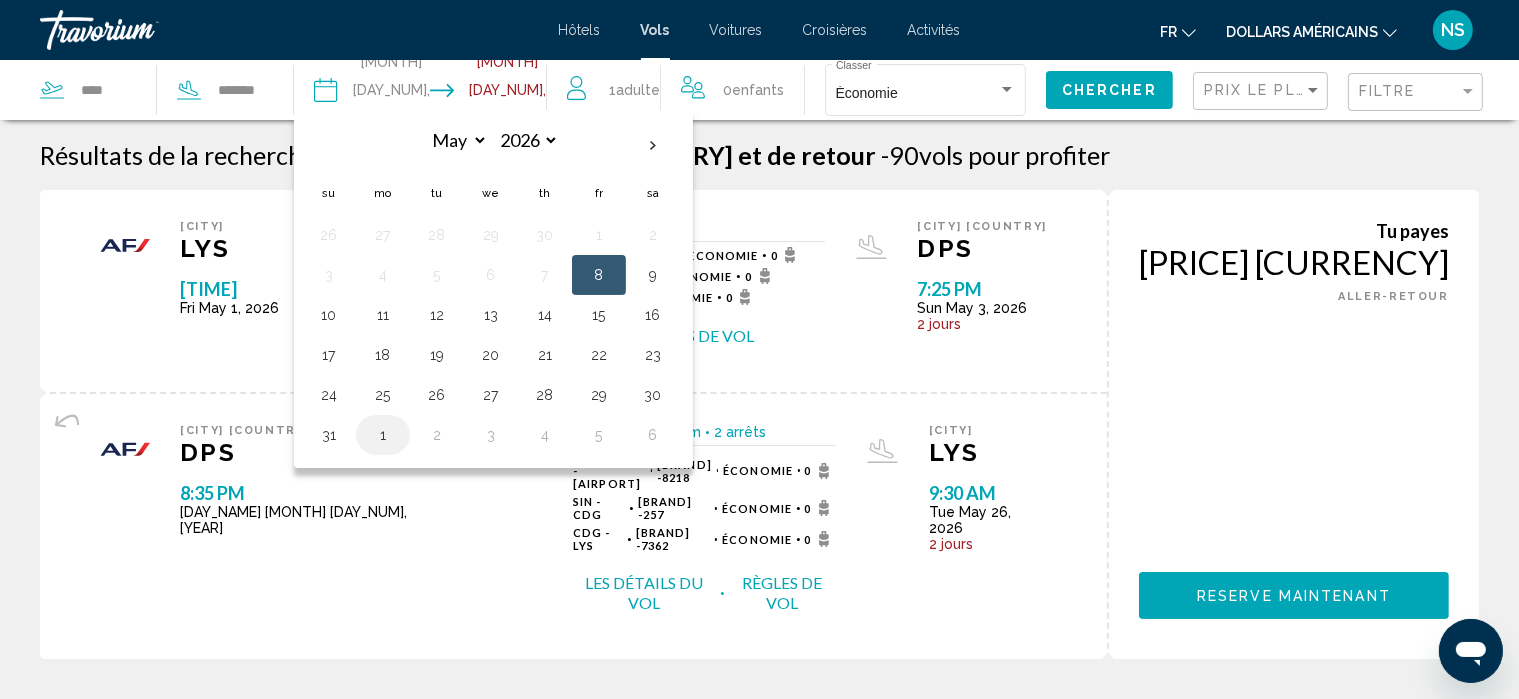 click on "1" at bounding box center (383, 435) 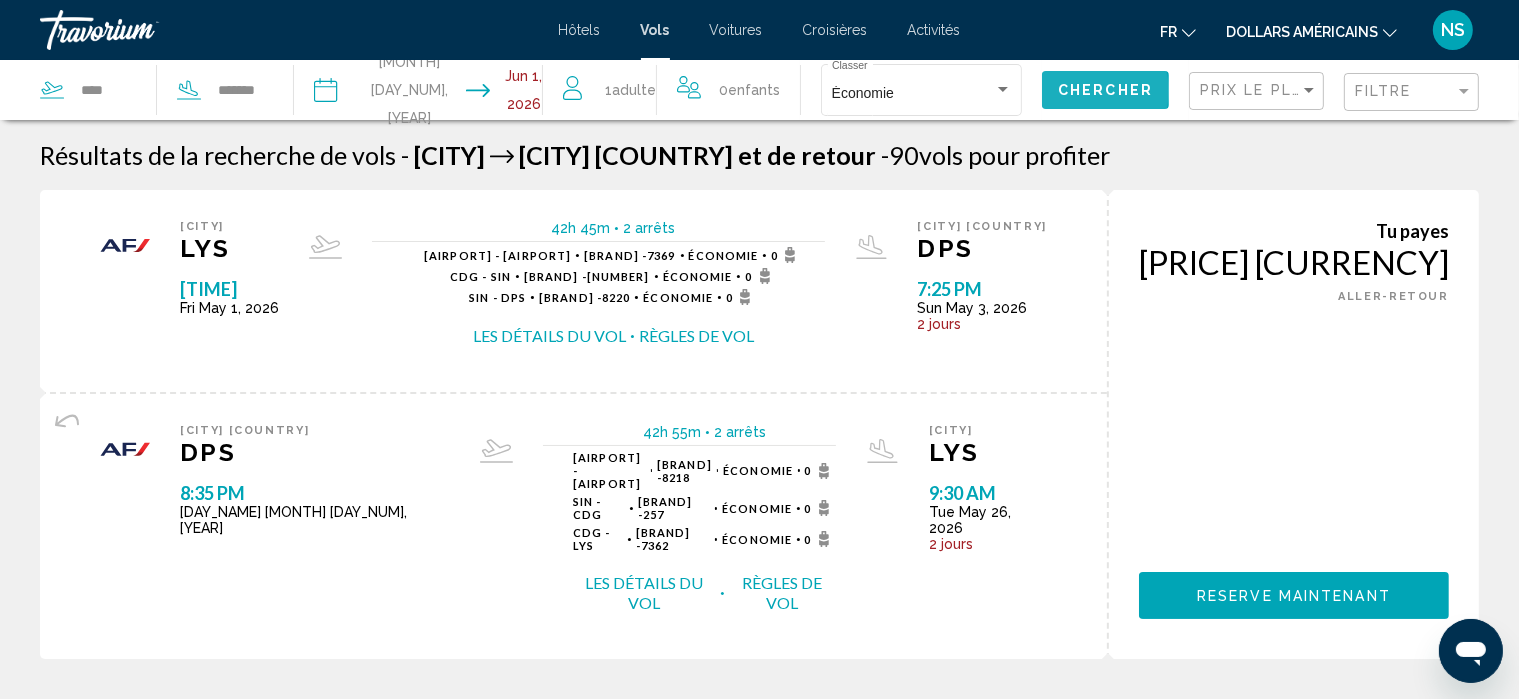 click on "Chercher" at bounding box center (1105, 91) 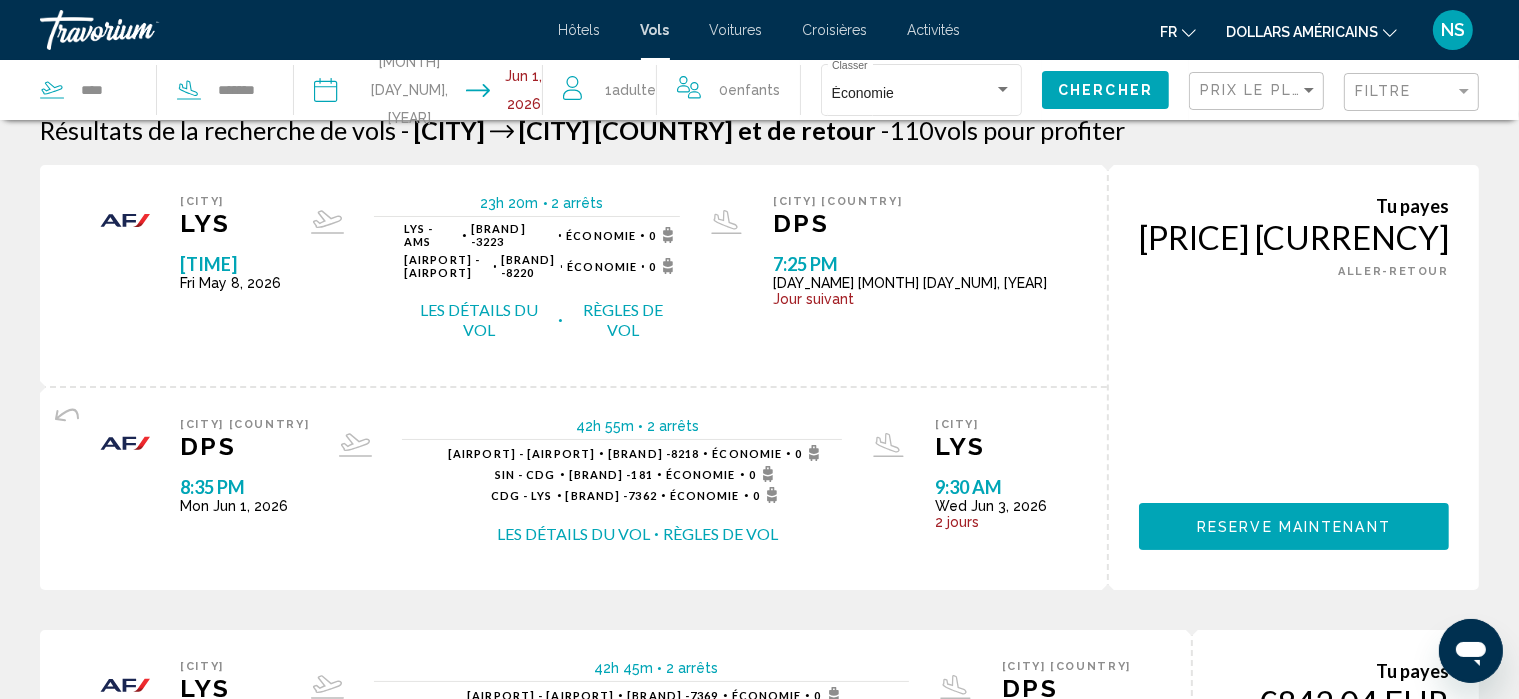 scroll, scrollTop: 0, scrollLeft: 0, axis: both 